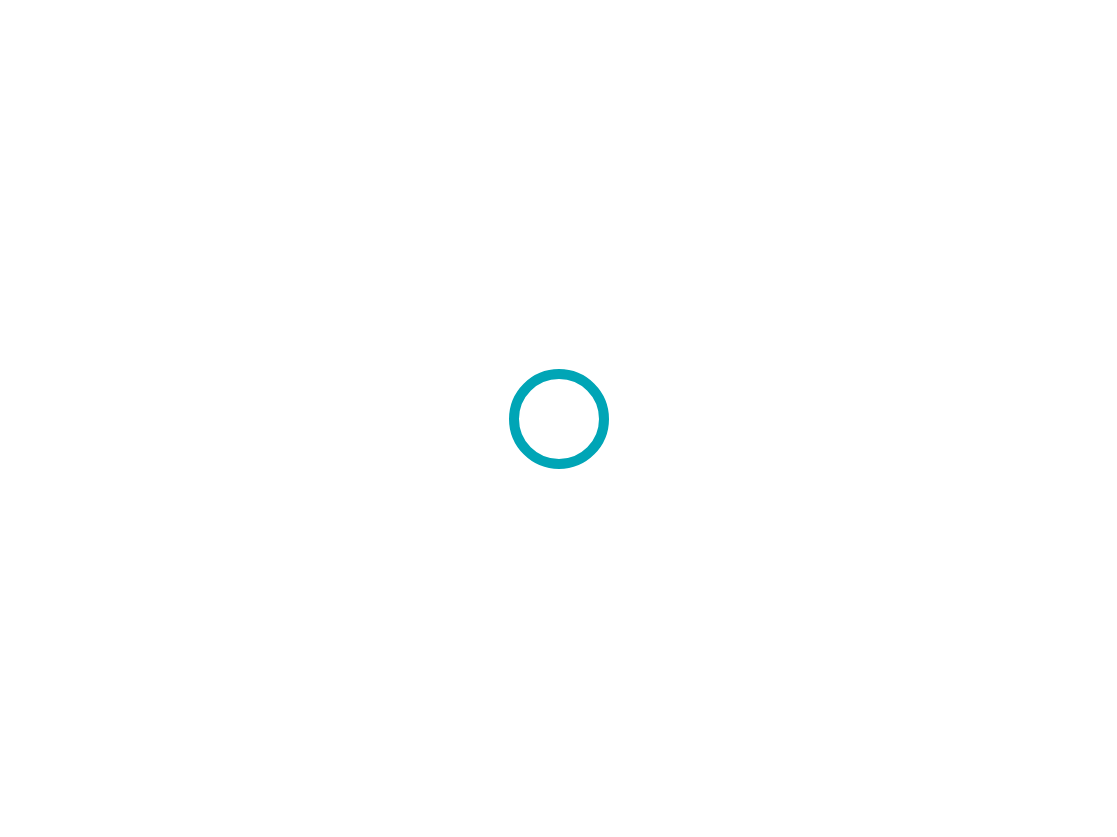 scroll, scrollTop: 0, scrollLeft: 0, axis: both 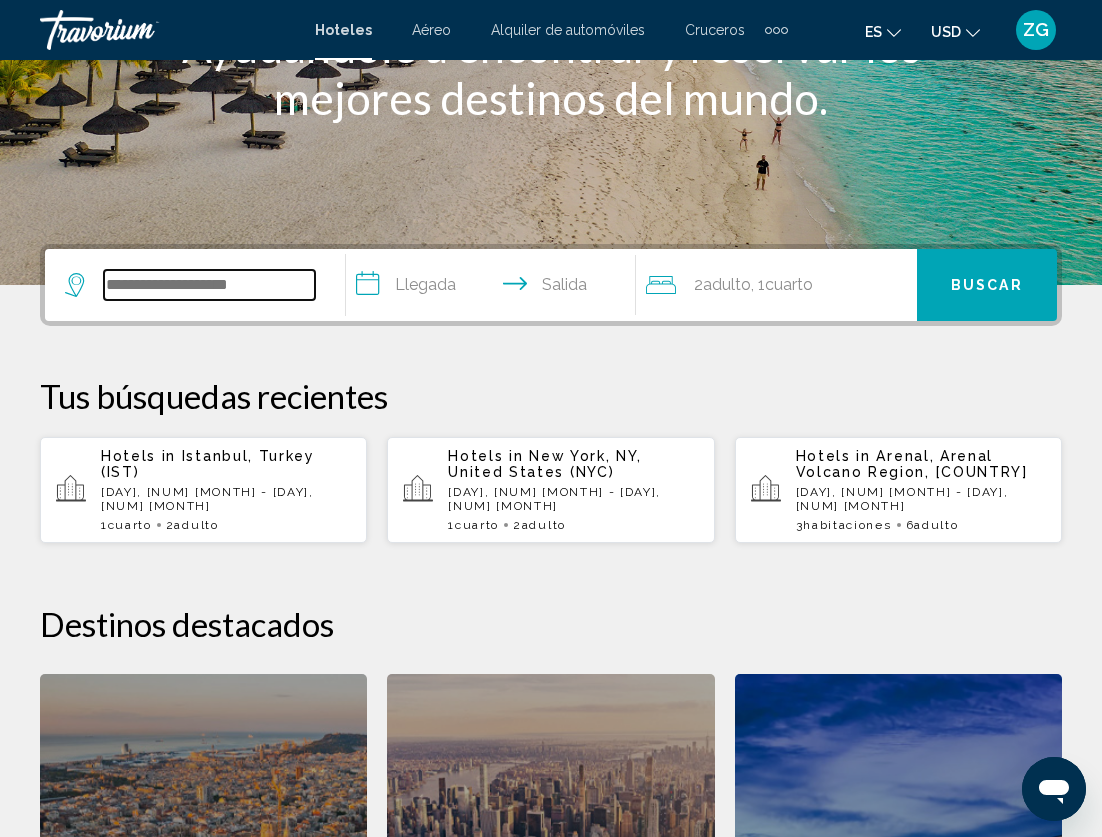 click at bounding box center [209, 285] 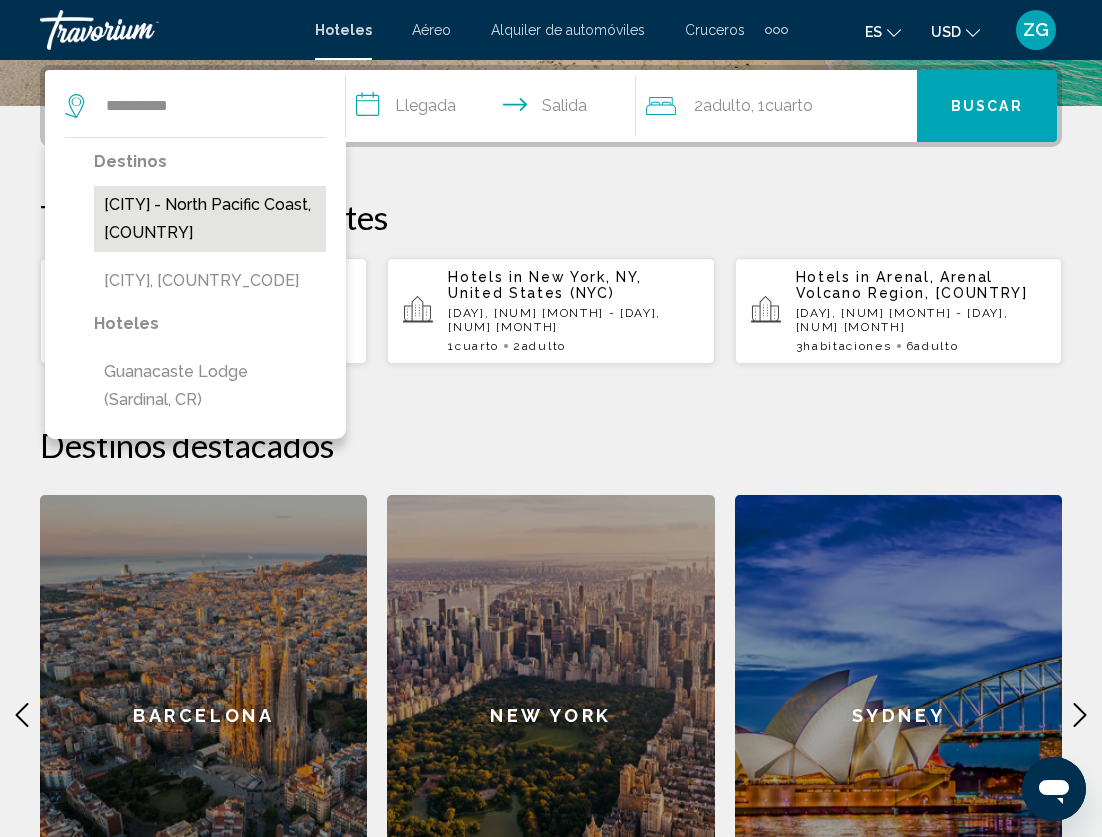 click on "[CITY] - North Pacific Coast, [COUNTRY]" at bounding box center [210, 219] 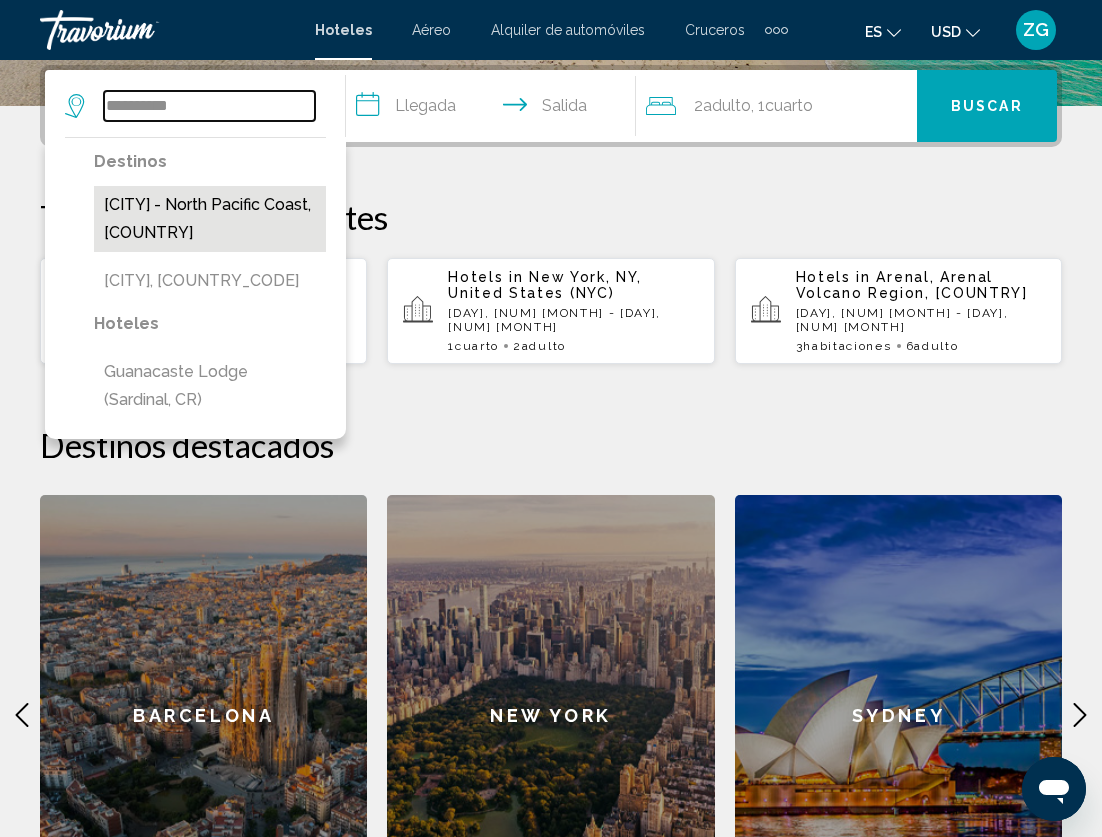 type on "**********" 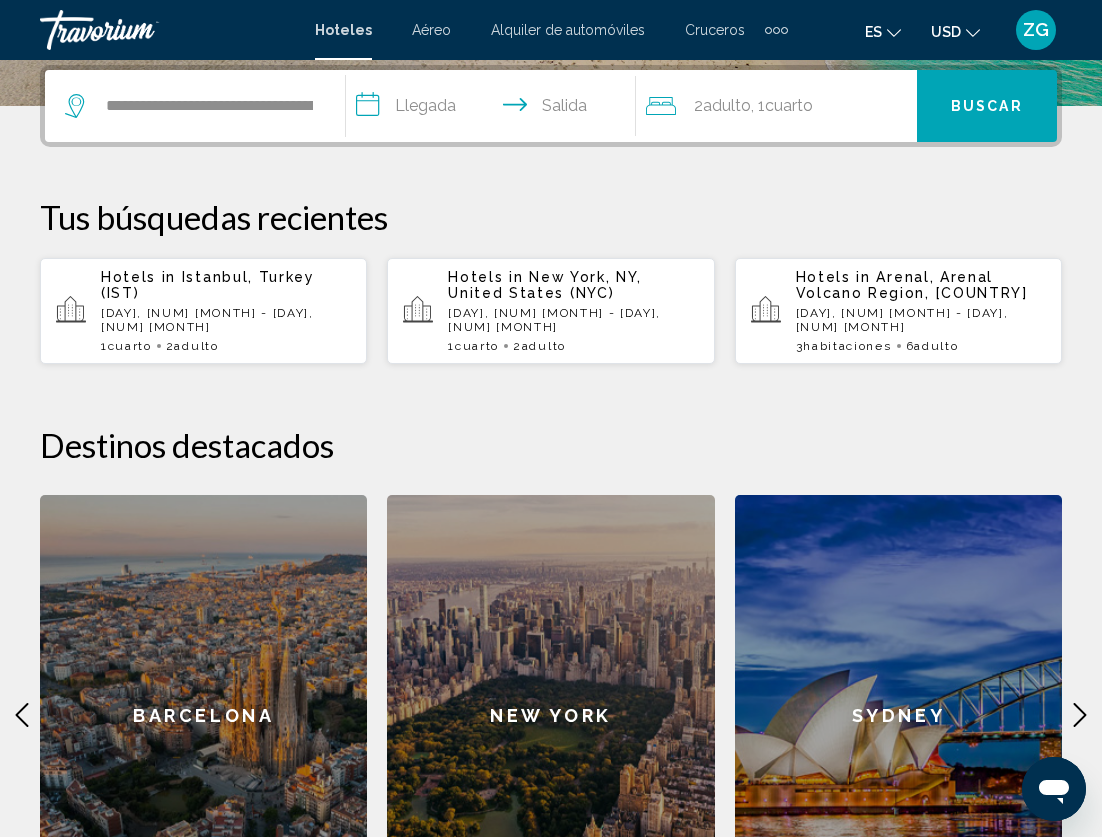 click on "**********" at bounding box center (495, 109) 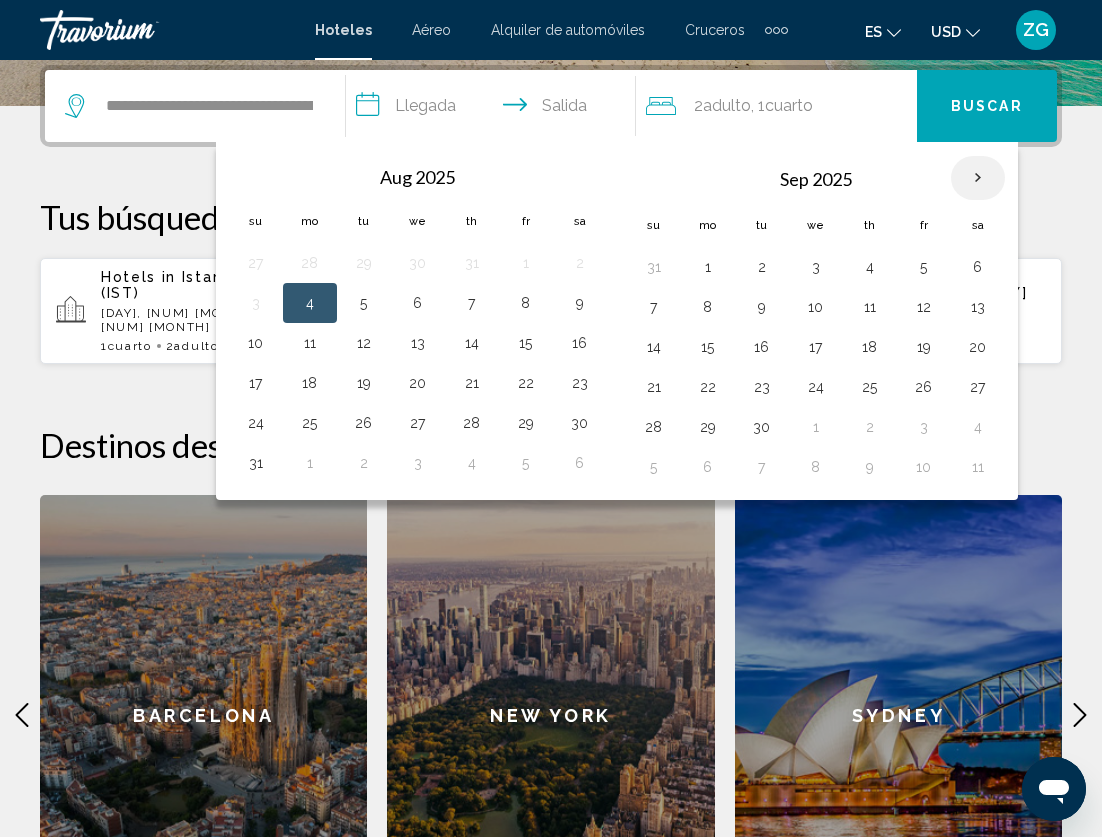 click at bounding box center [978, 178] 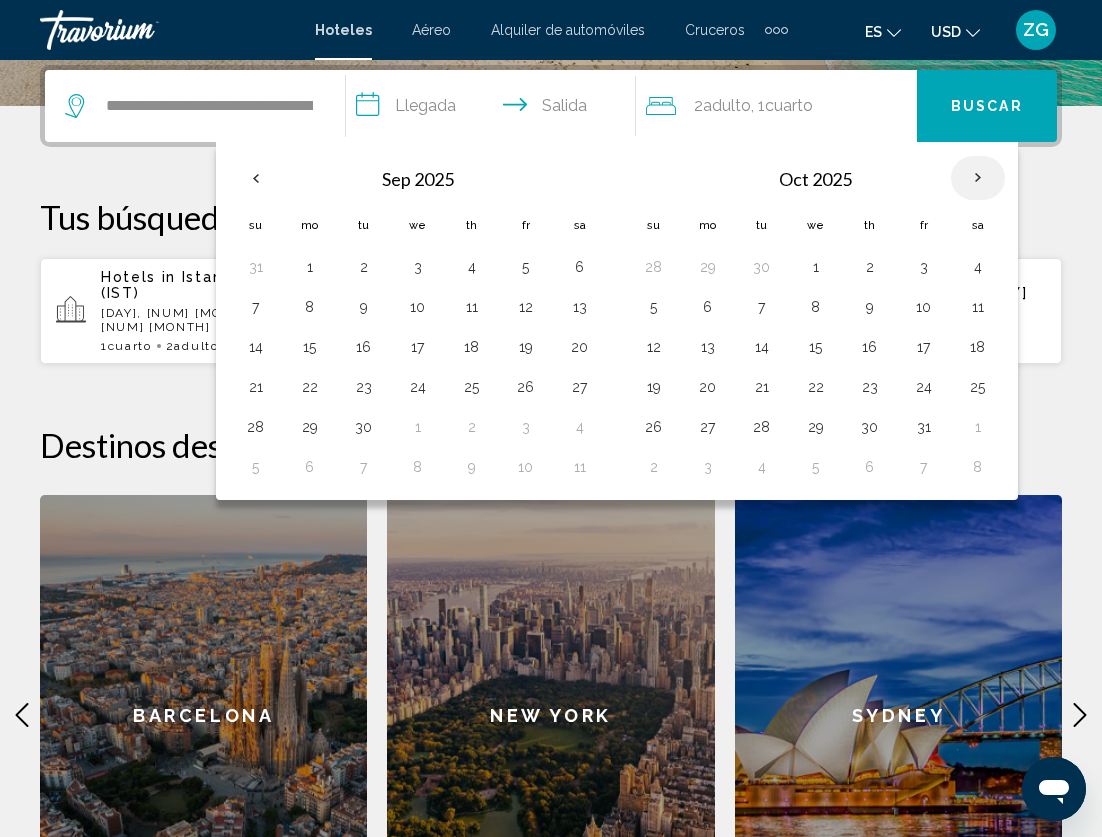 click at bounding box center (978, 178) 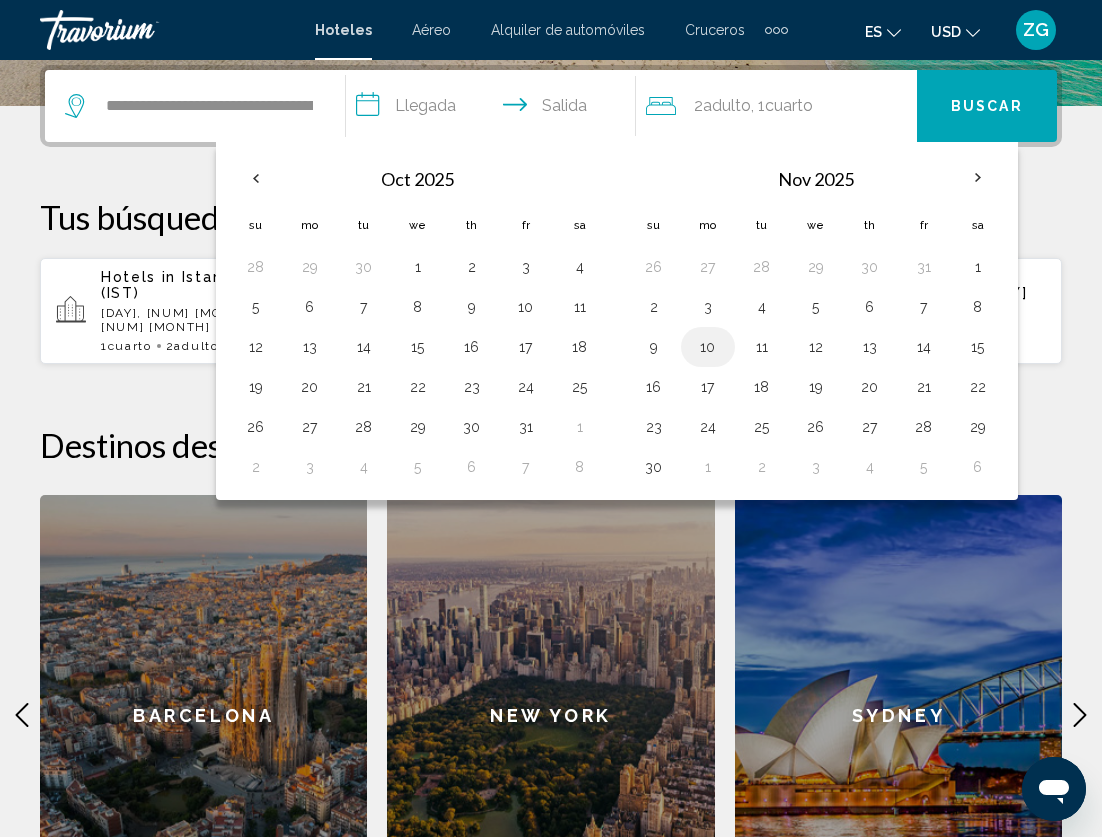 click on "10" at bounding box center [708, 347] 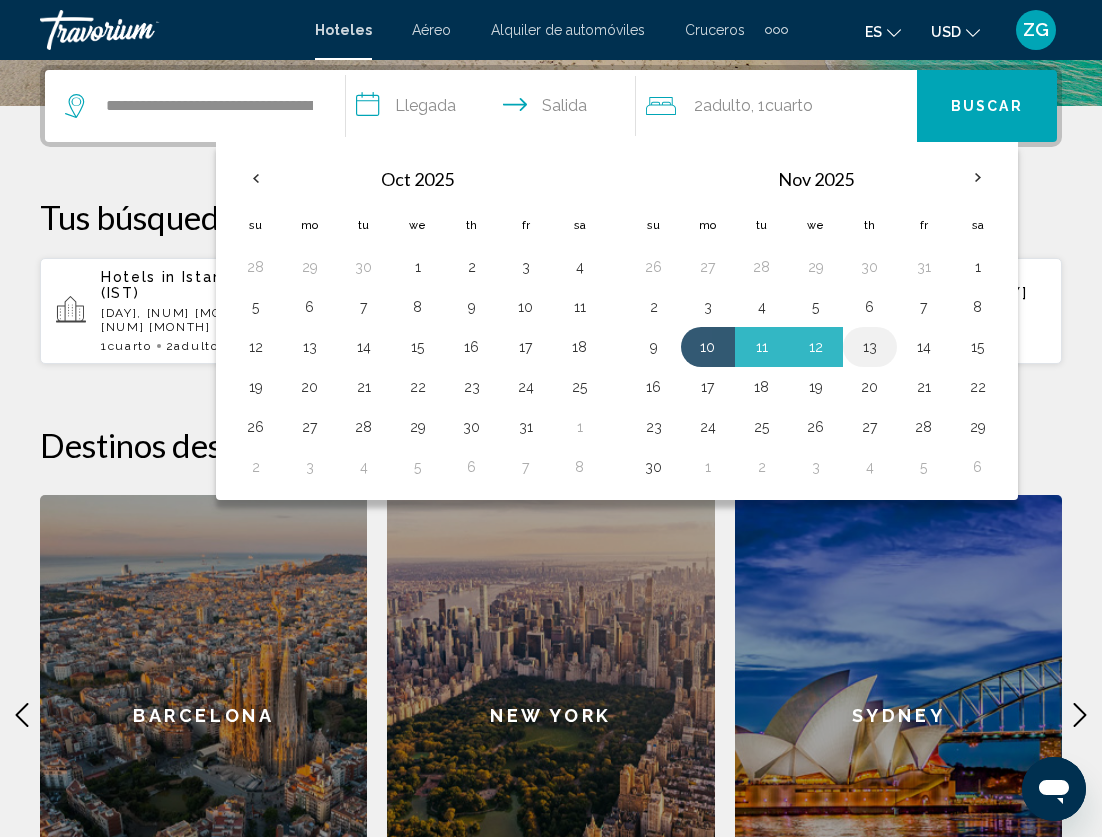 click on "13" at bounding box center [870, 347] 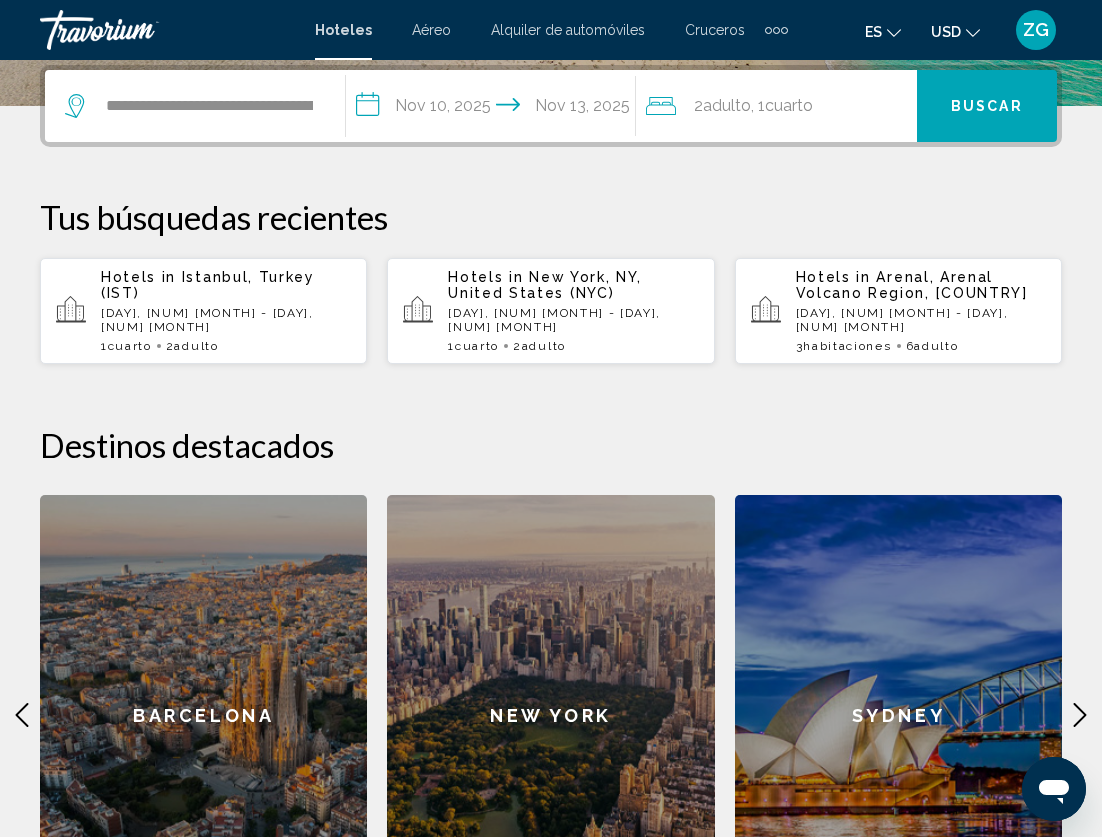 click on "2  Adulto Adulto , 1  Cuarto habitaciones" 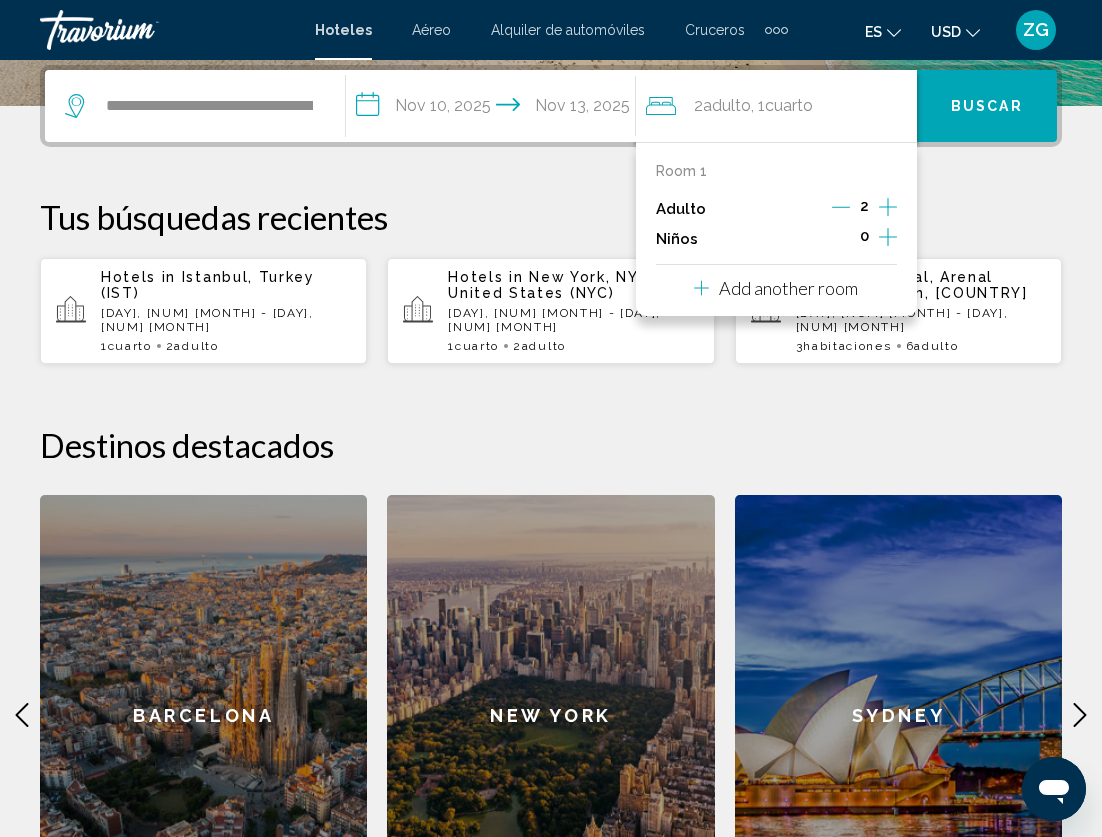 click on "Add another room" at bounding box center [788, 288] 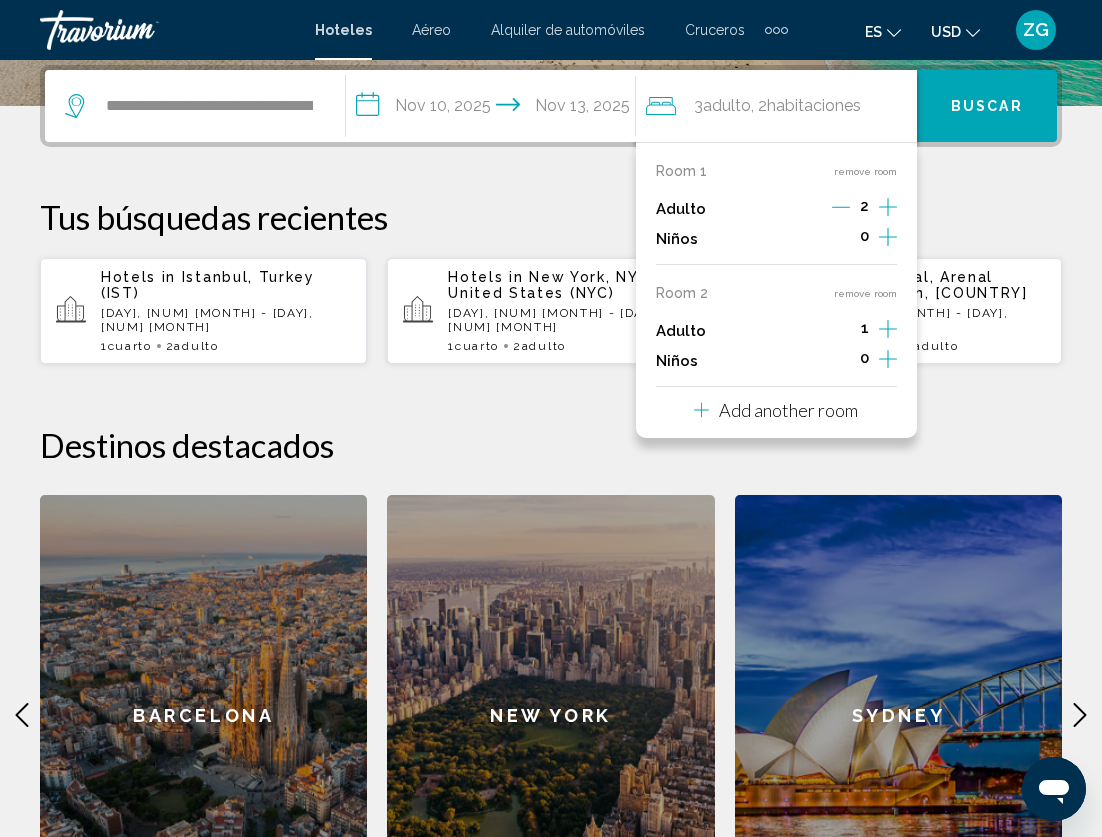 click 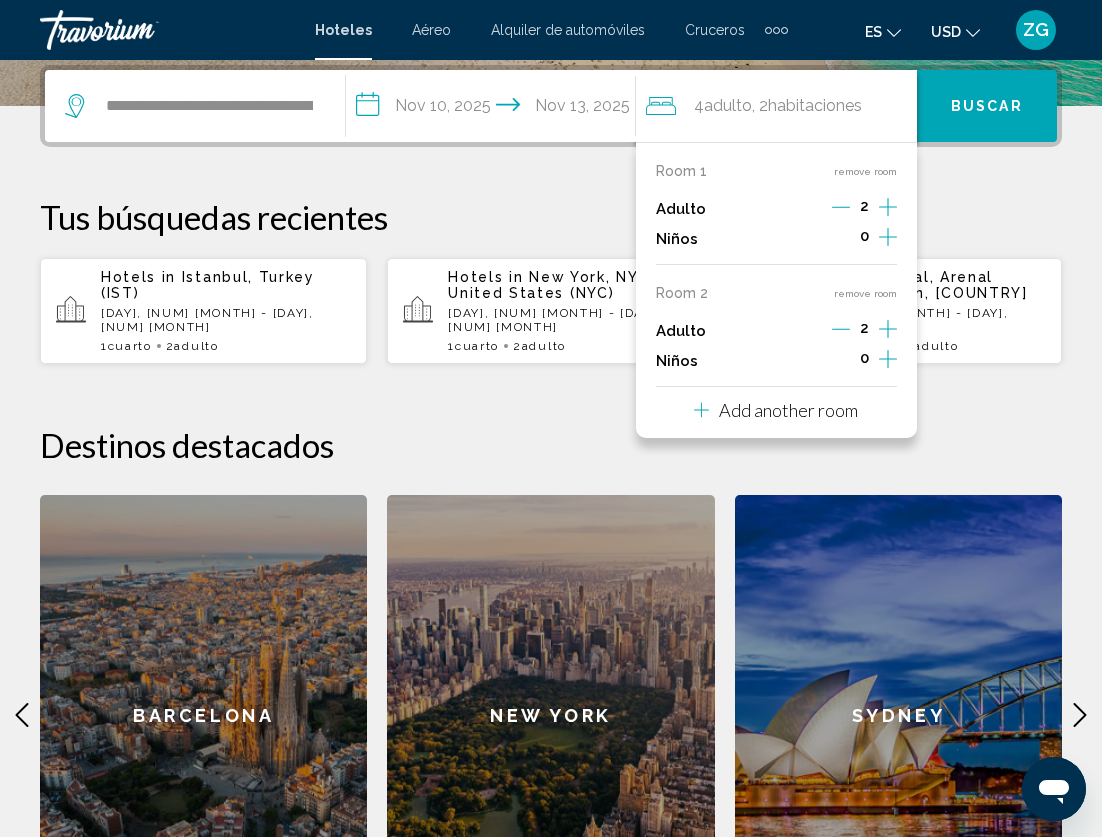 click on "Add another room" at bounding box center (788, 410) 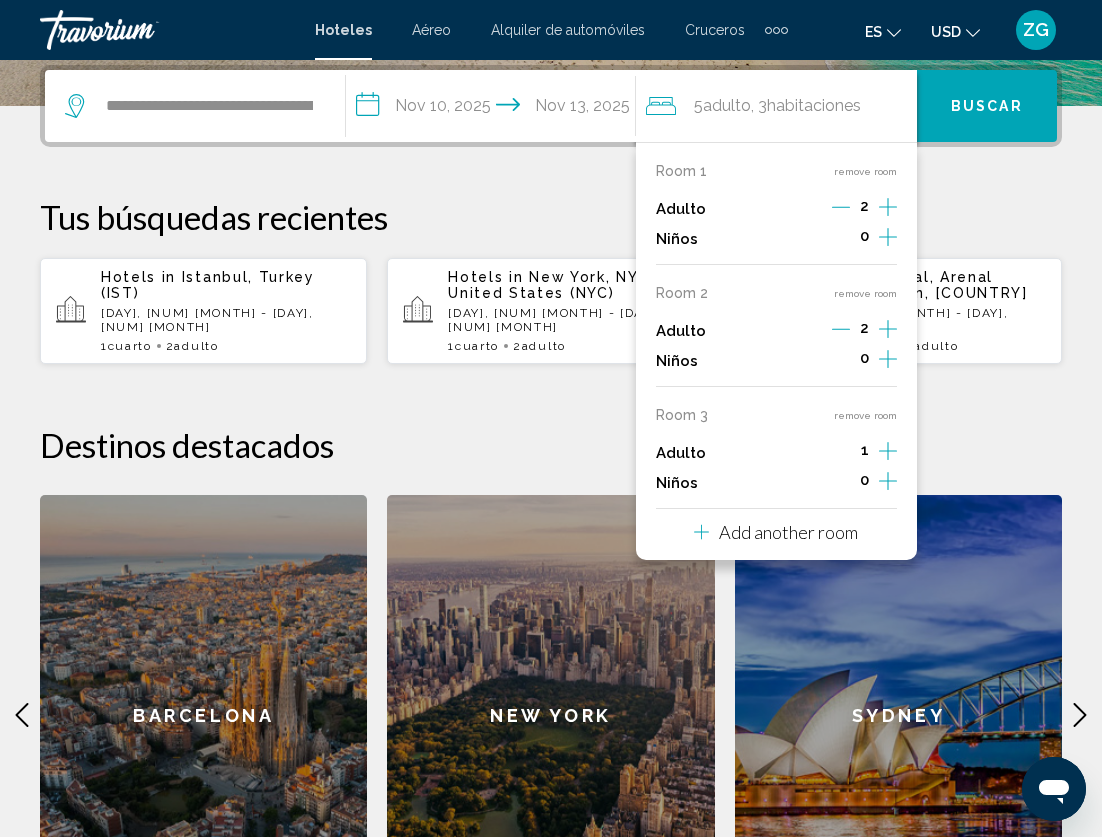 click 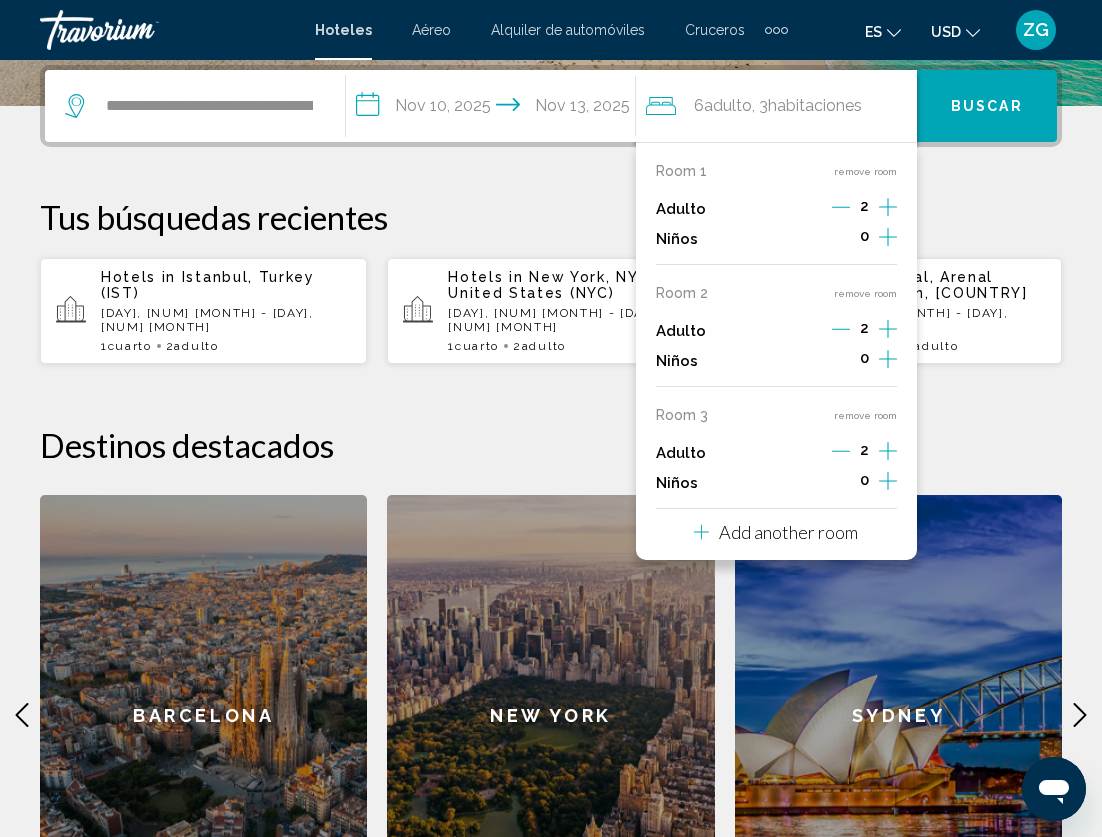 click on "**********" at bounding box center [551, 505] 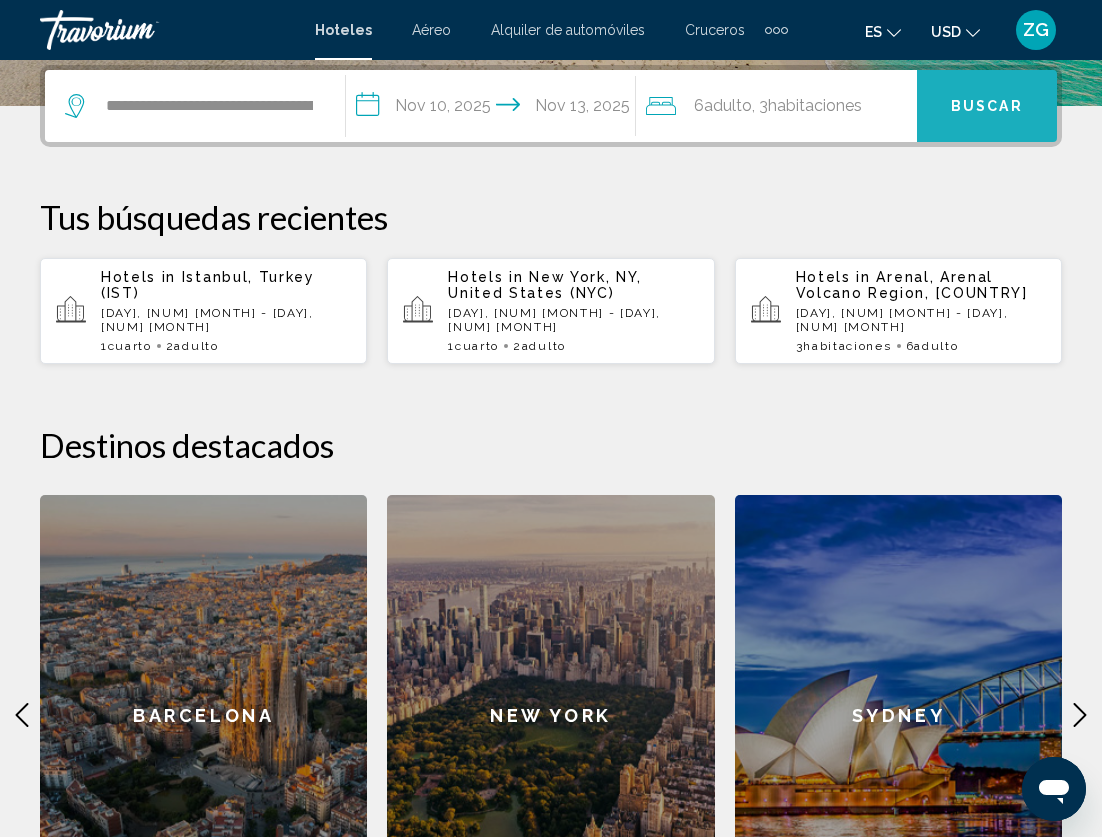 click on "Buscar" at bounding box center [987, 107] 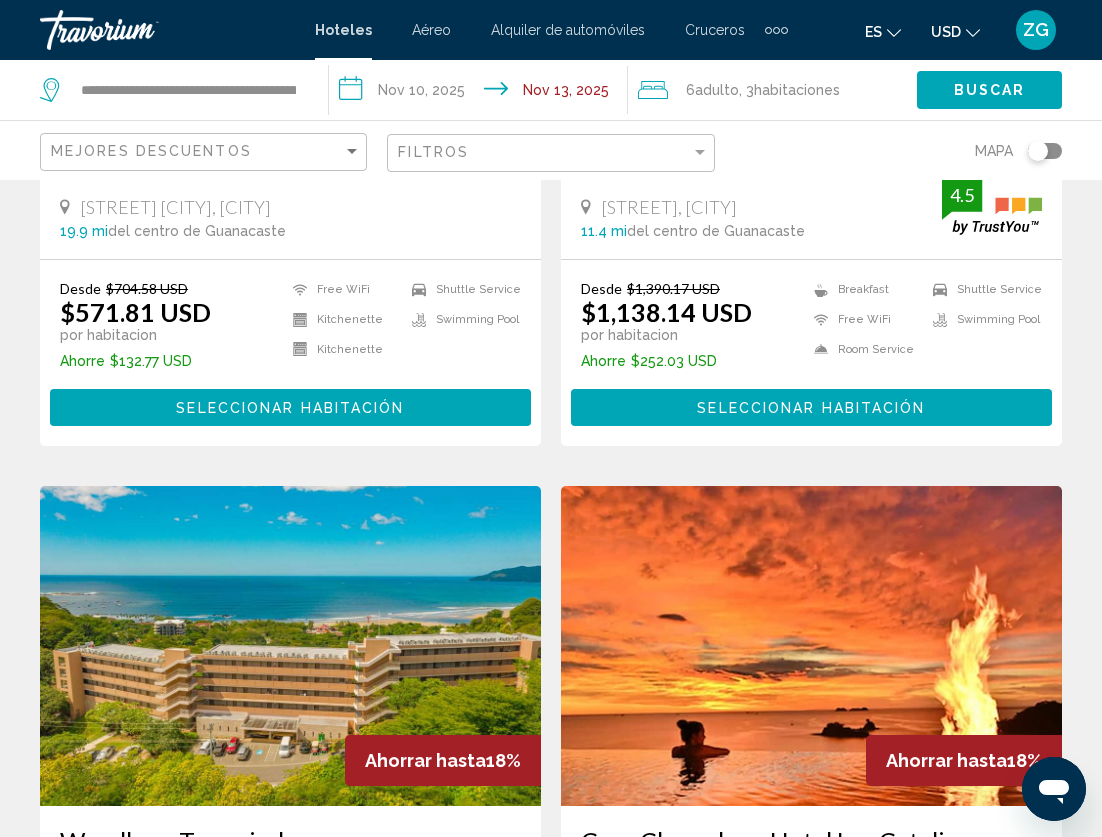 scroll, scrollTop: 4056, scrollLeft: 0, axis: vertical 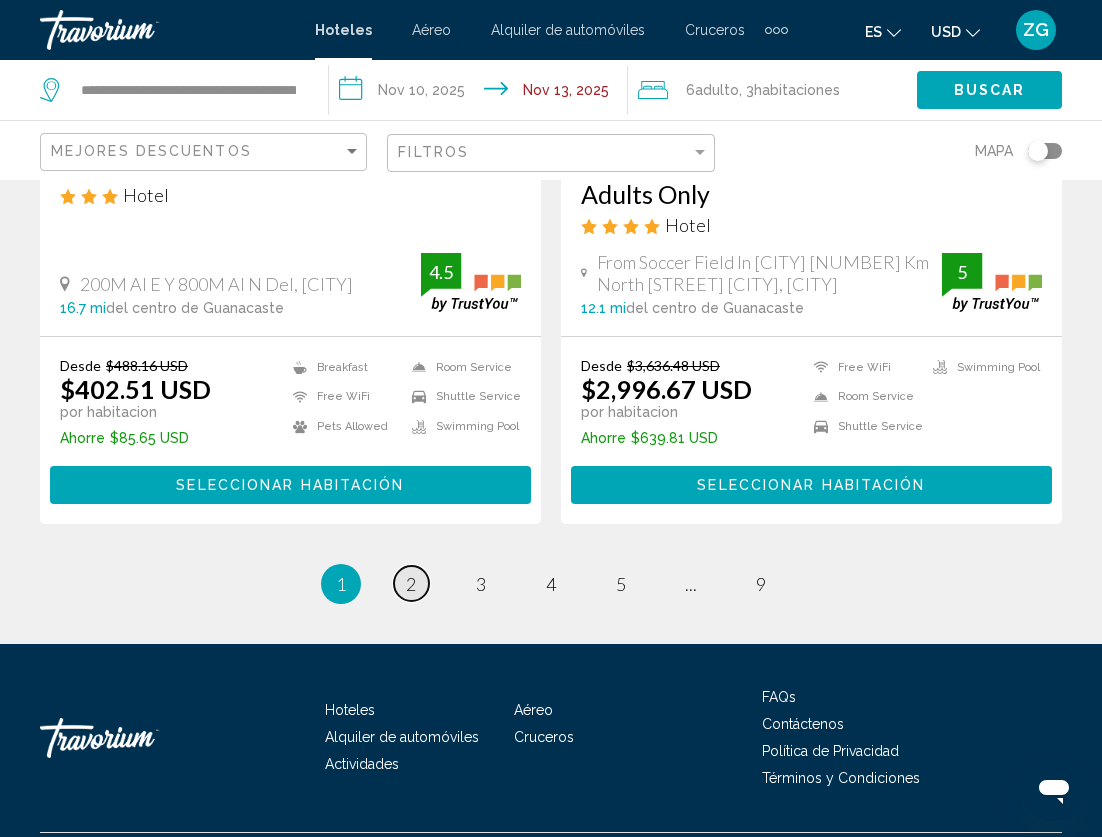 click on "2" at bounding box center (411, 584) 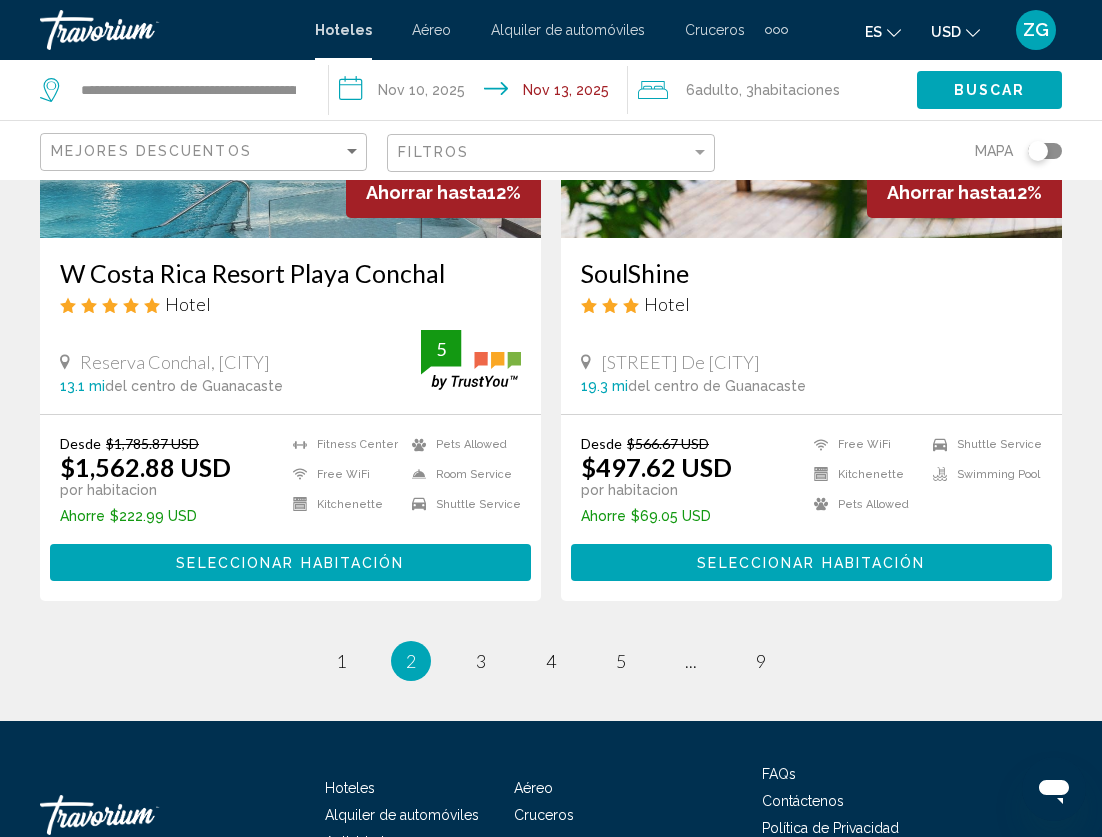 scroll, scrollTop: 4111, scrollLeft: 0, axis: vertical 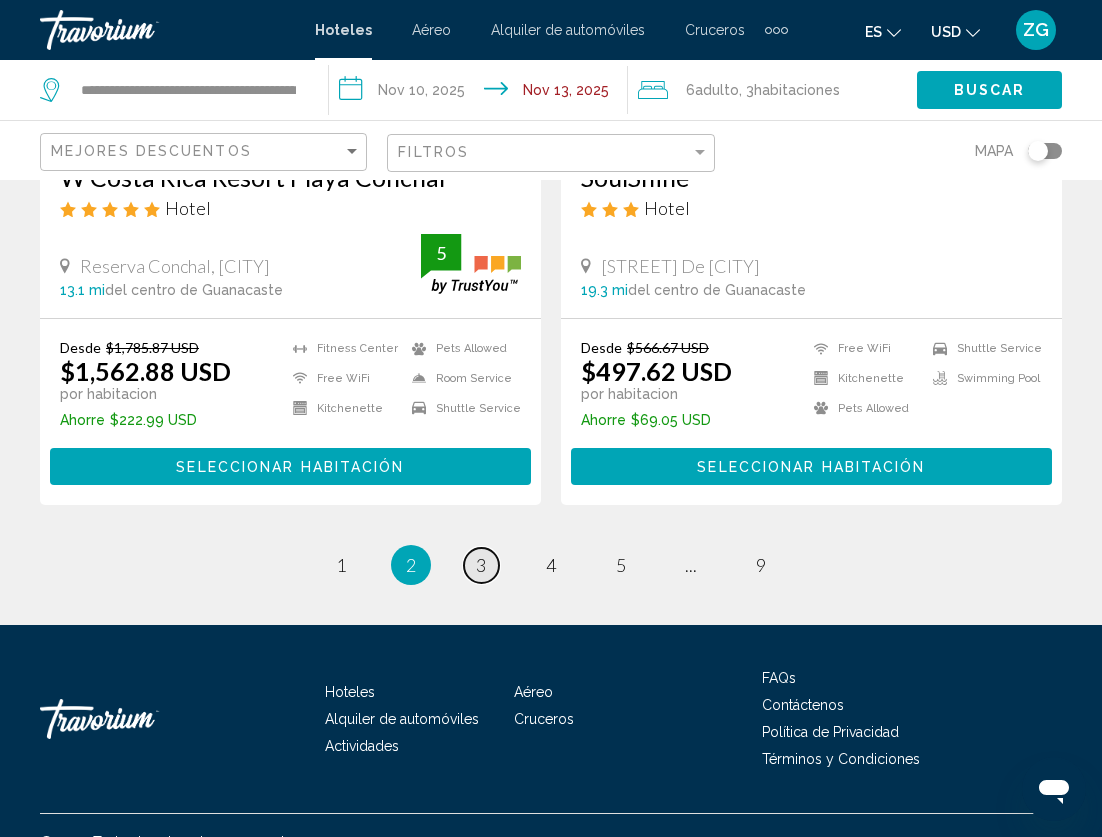 click on "3" at bounding box center [481, 565] 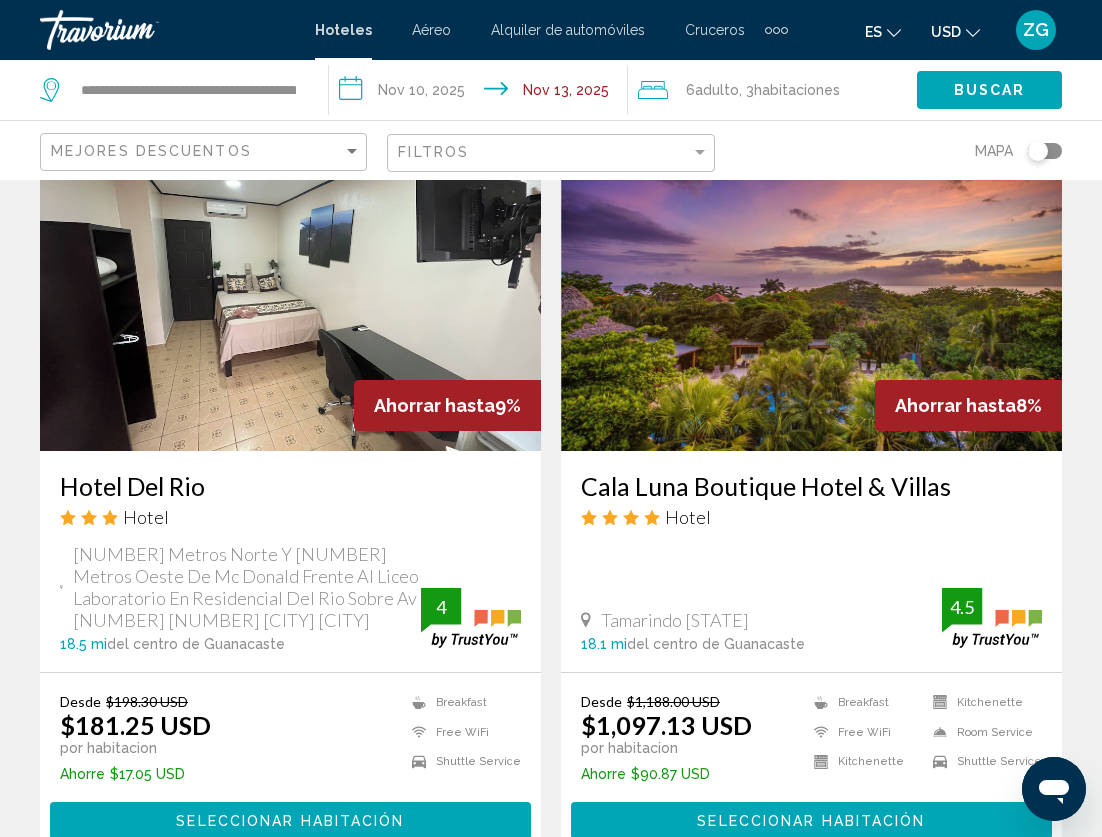 scroll, scrollTop: 4141, scrollLeft: 0, axis: vertical 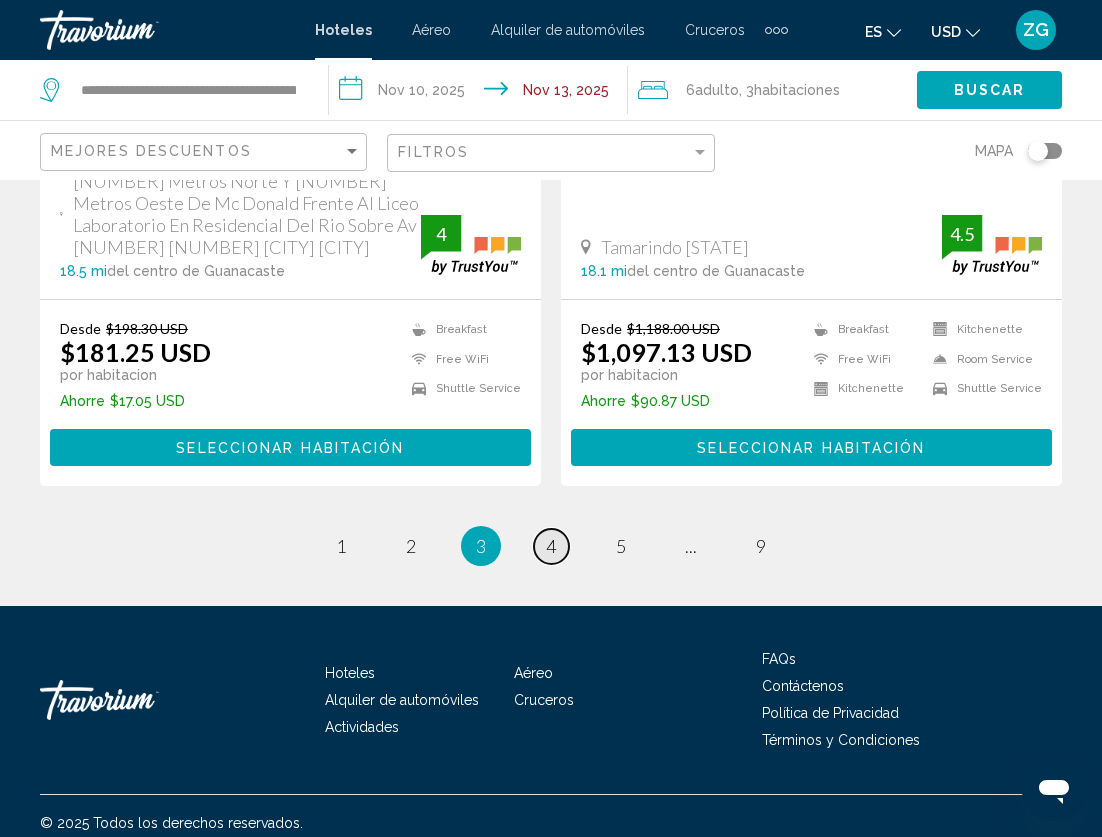 click on "4" at bounding box center [551, 546] 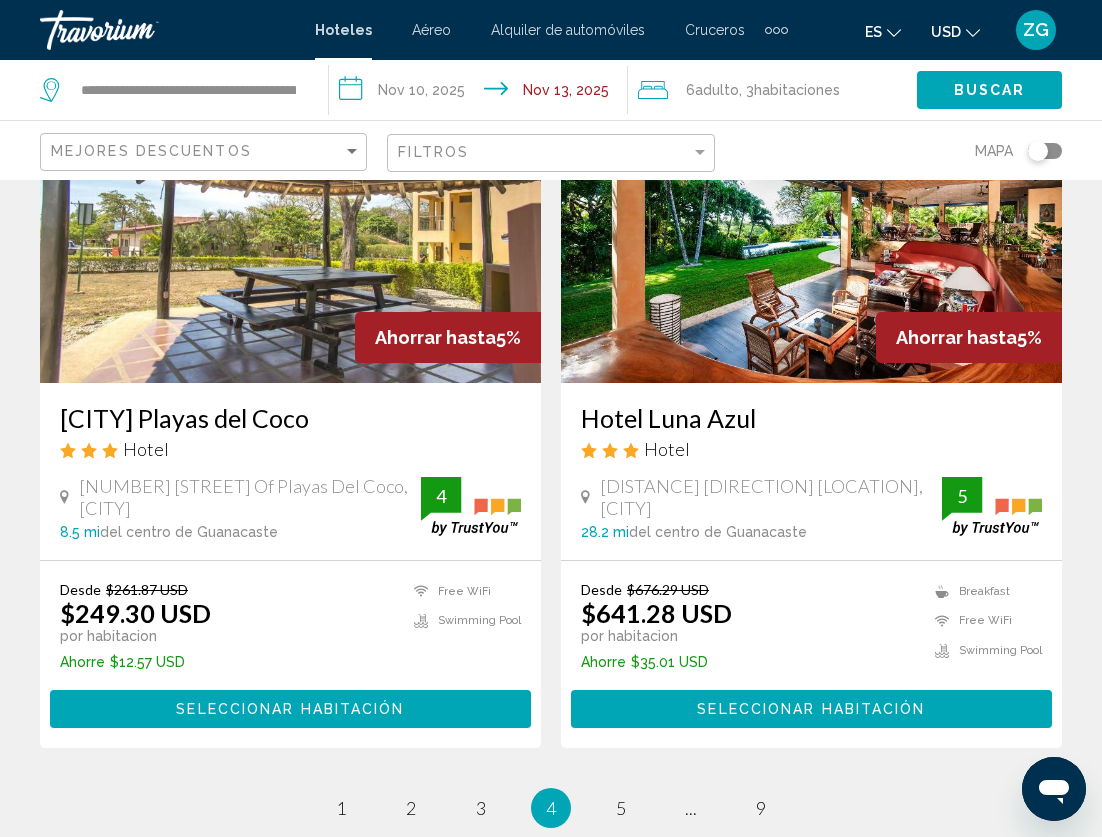 scroll, scrollTop: 4165, scrollLeft: 0, axis: vertical 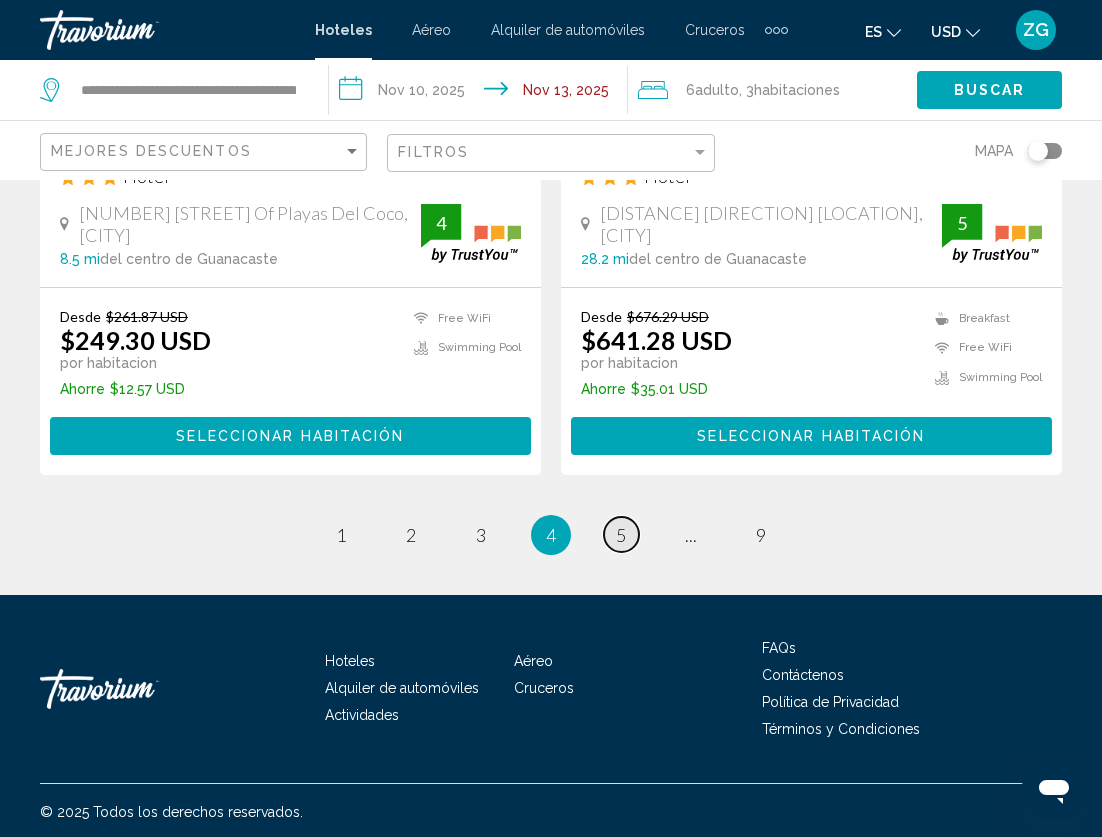 click on "5" at bounding box center [621, 535] 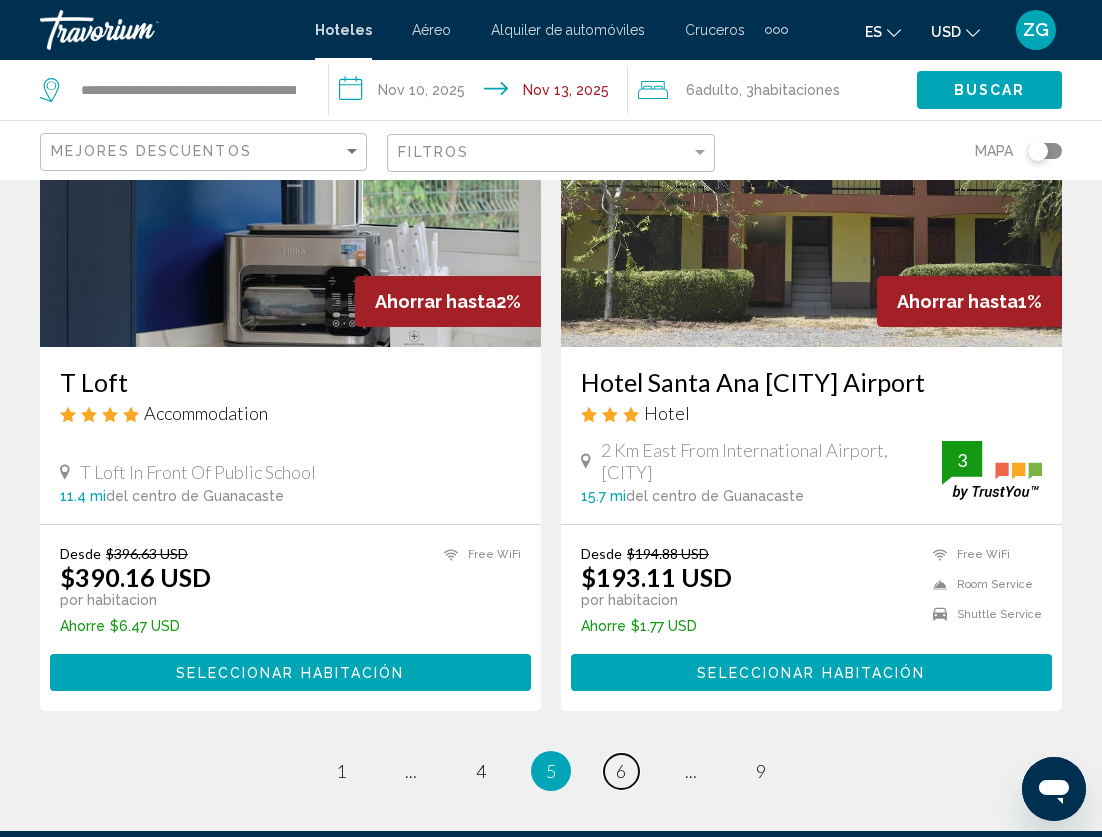 scroll, scrollTop: 4042, scrollLeft: 0, axis: vertical 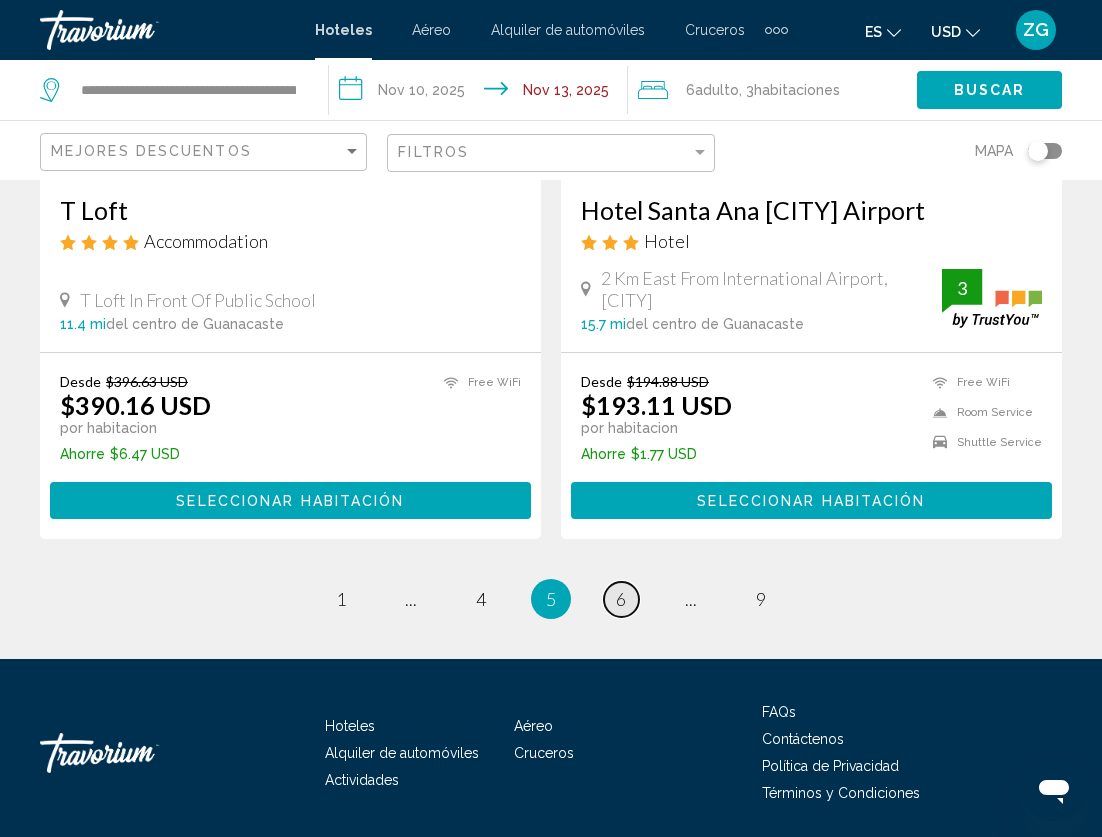 click on "6" at bounding box center (621, 599) 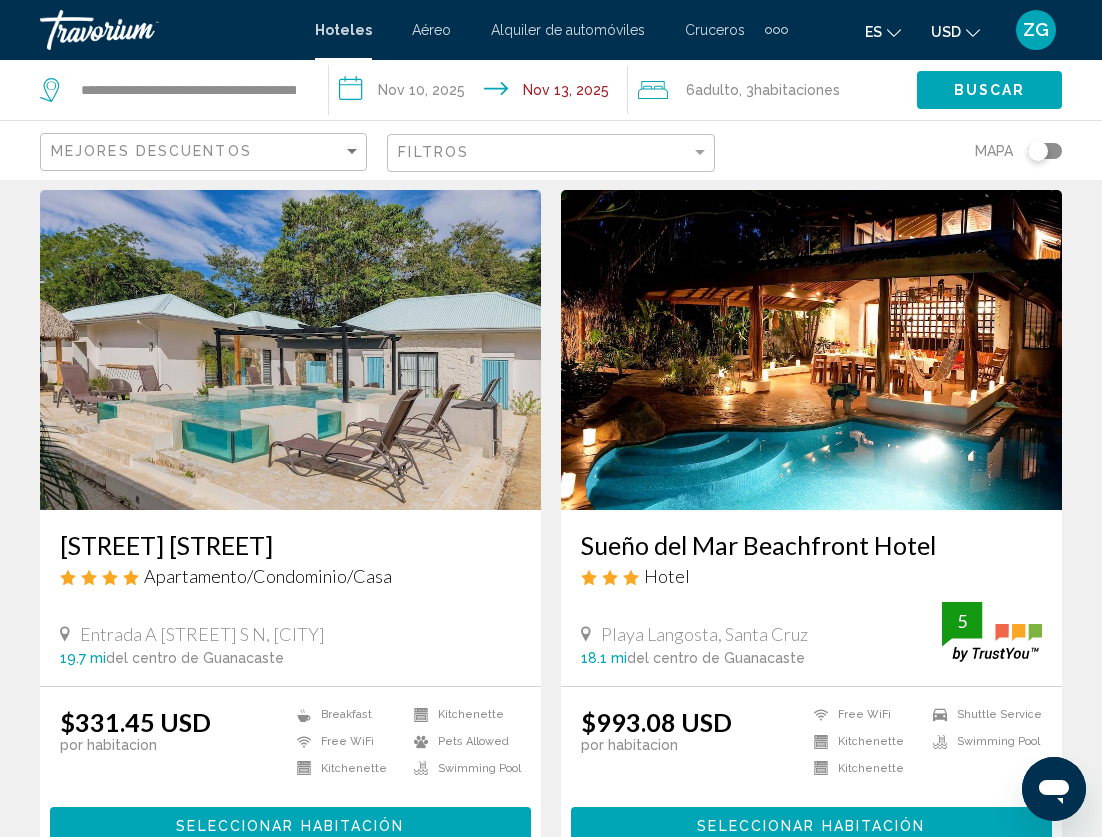 scroll, scrollTop: 4030, scrollLeft: 0, axis: vertical 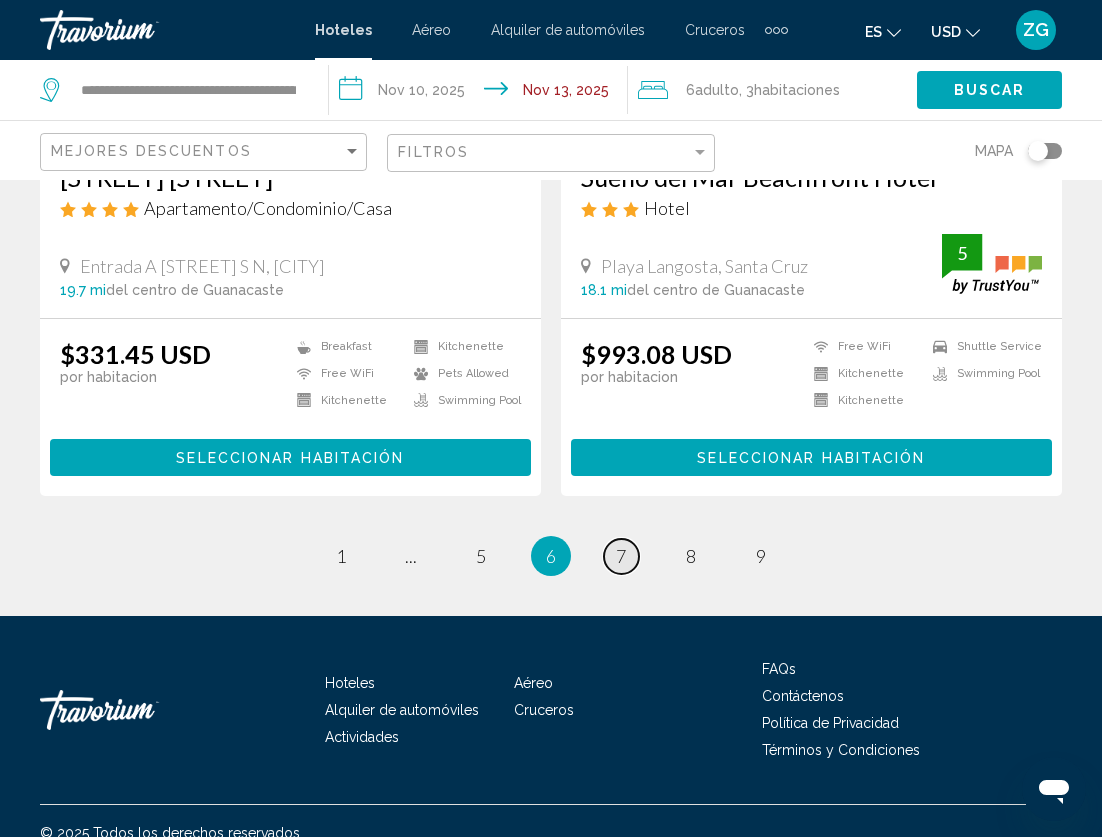 click on "page  7" at bounding box center [621, 556] 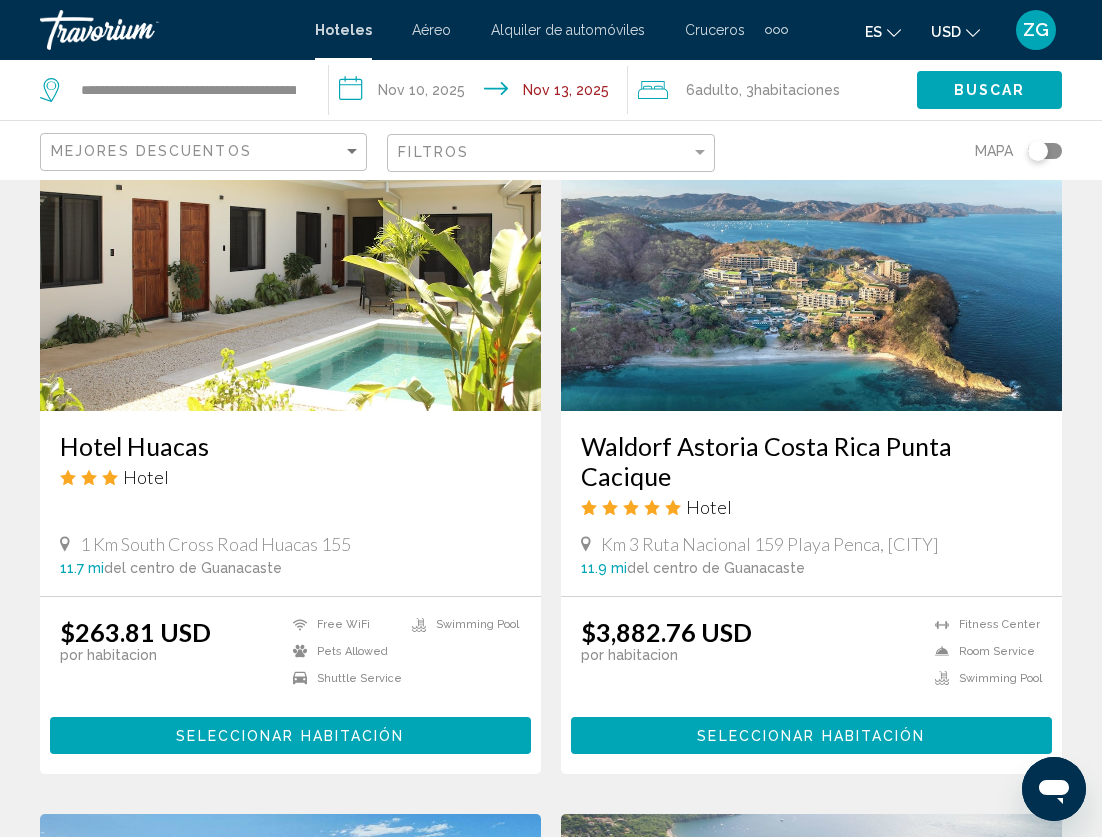 scroll, scrollTop: 2643, scrollLeft: 0, axis: vertical 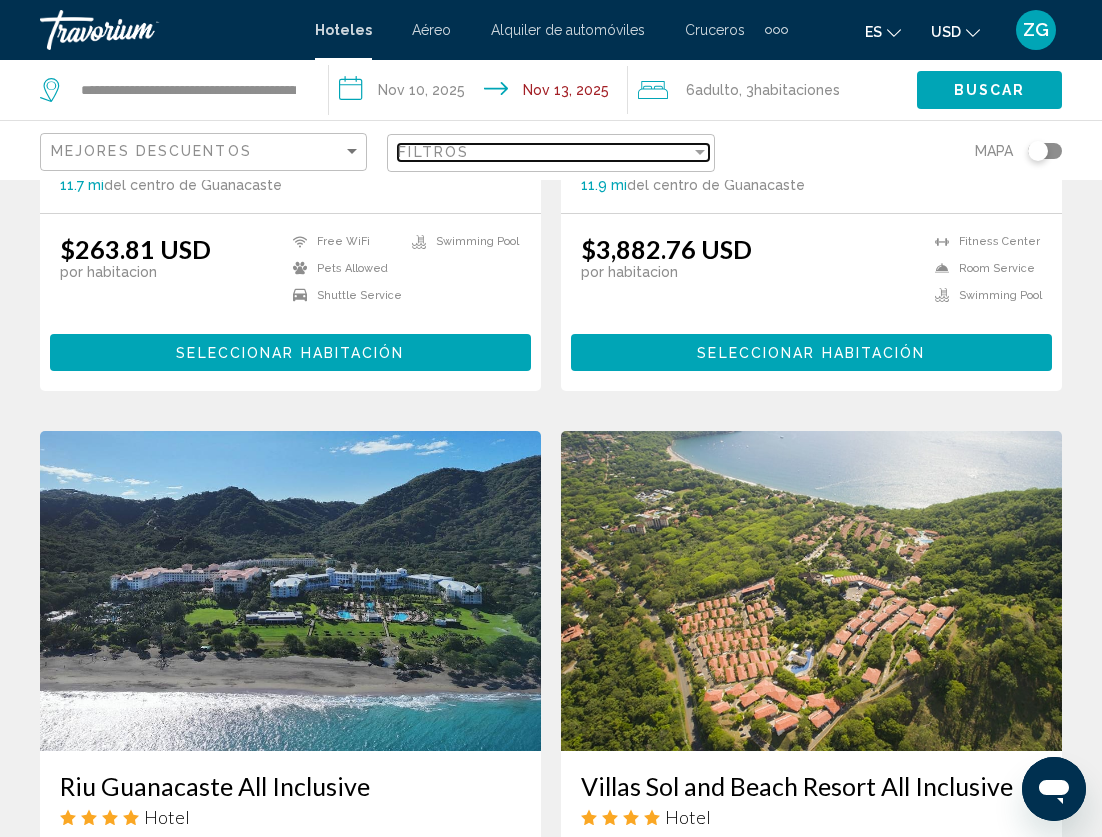 click at bounding box center (700, 152) 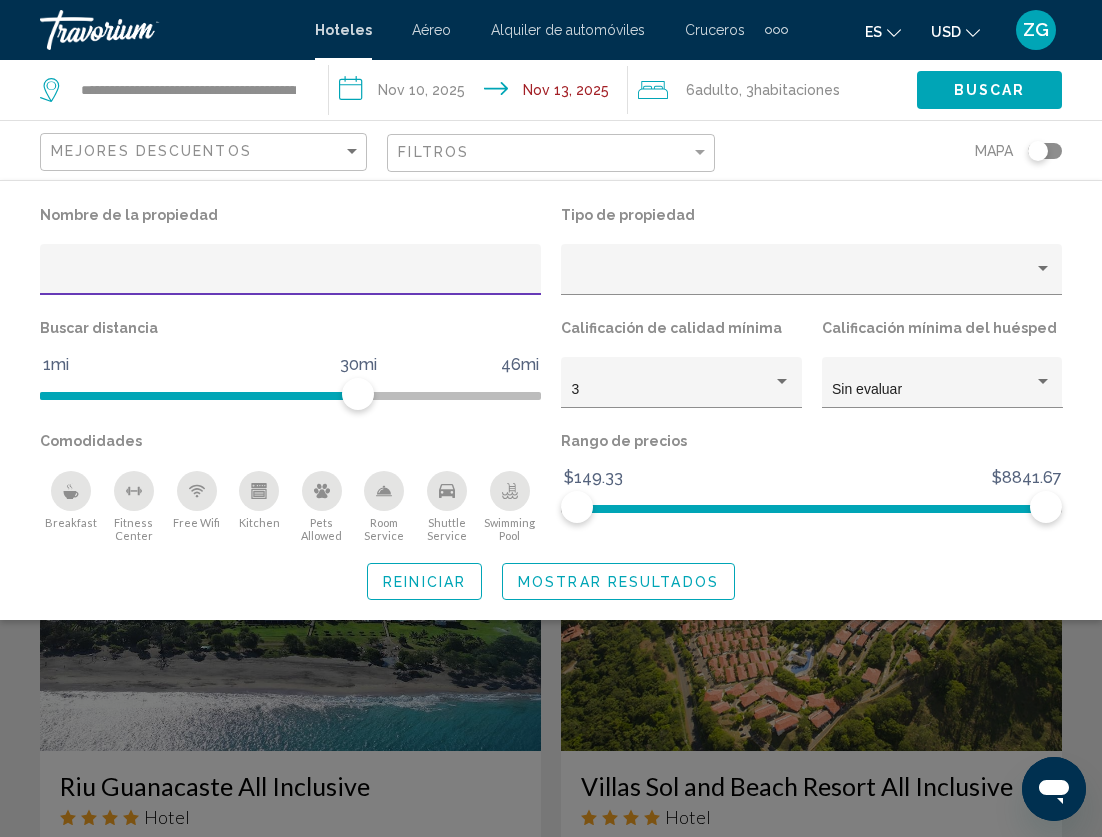 scroll, scrollTop: 3957, scrollLeft: 0, axis: vertical 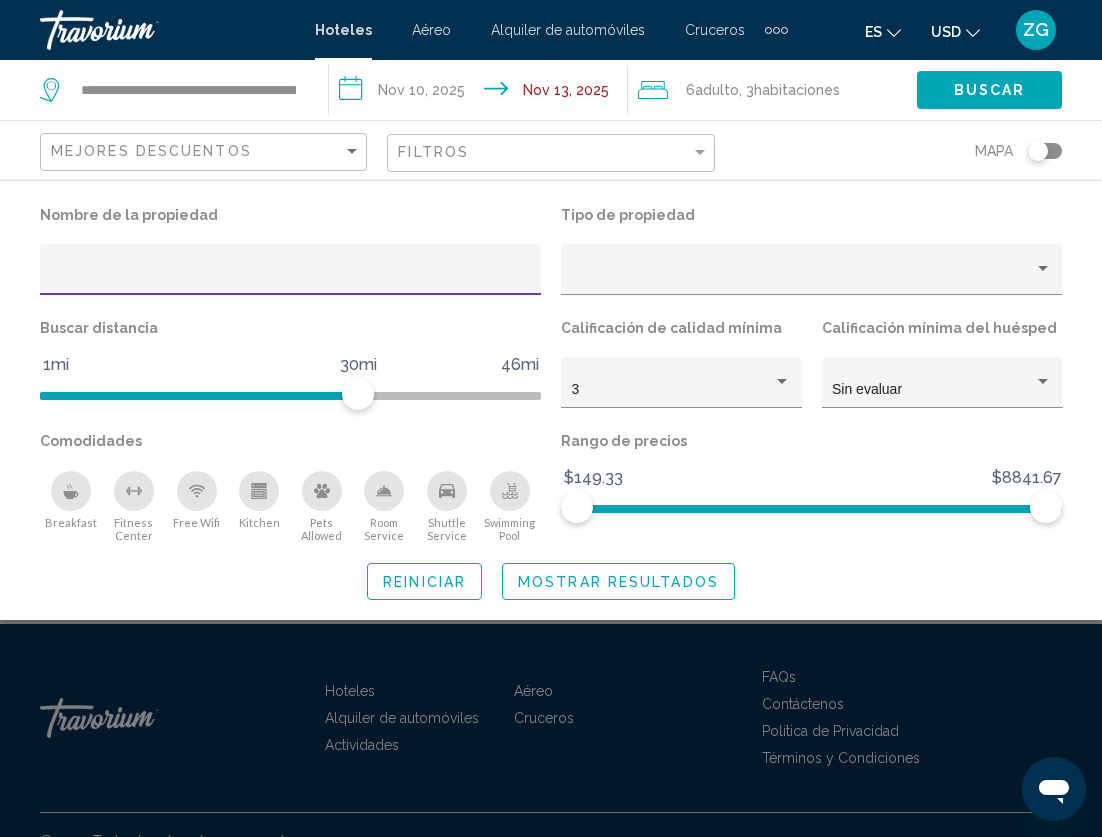 click 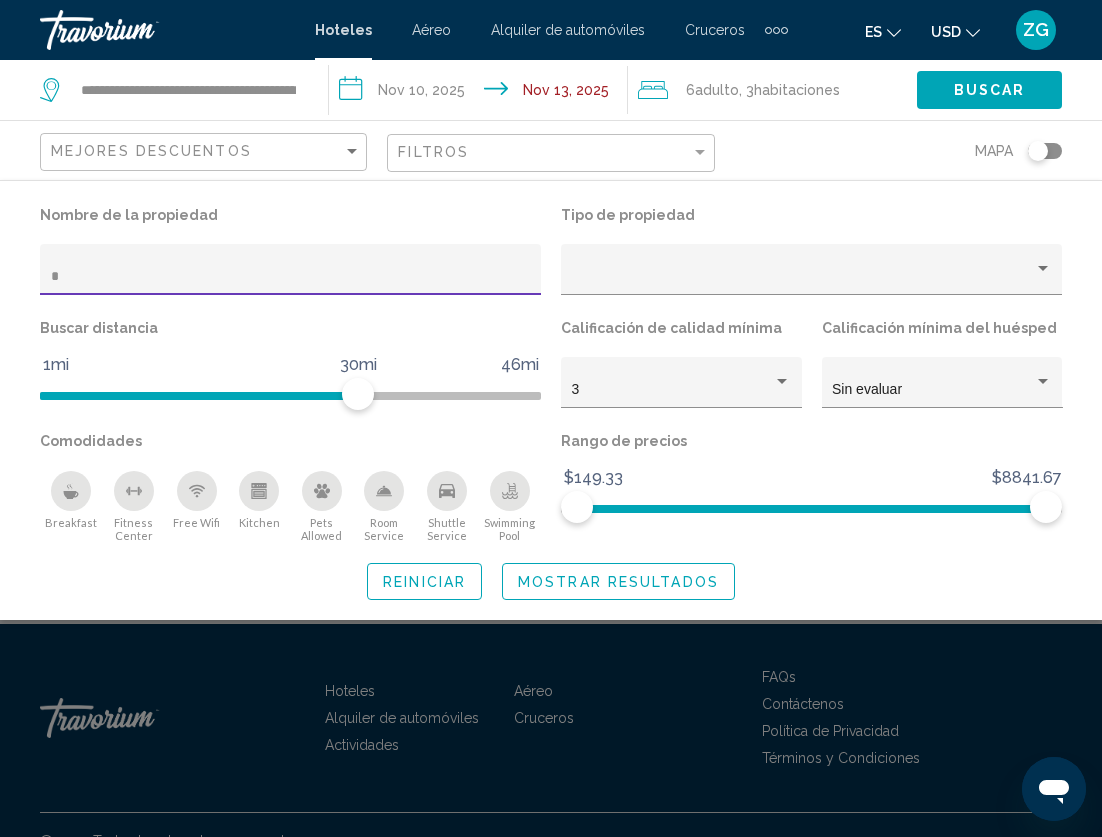 scroll, scrollTop: 432, scrollLeft: 0, axis: vertical 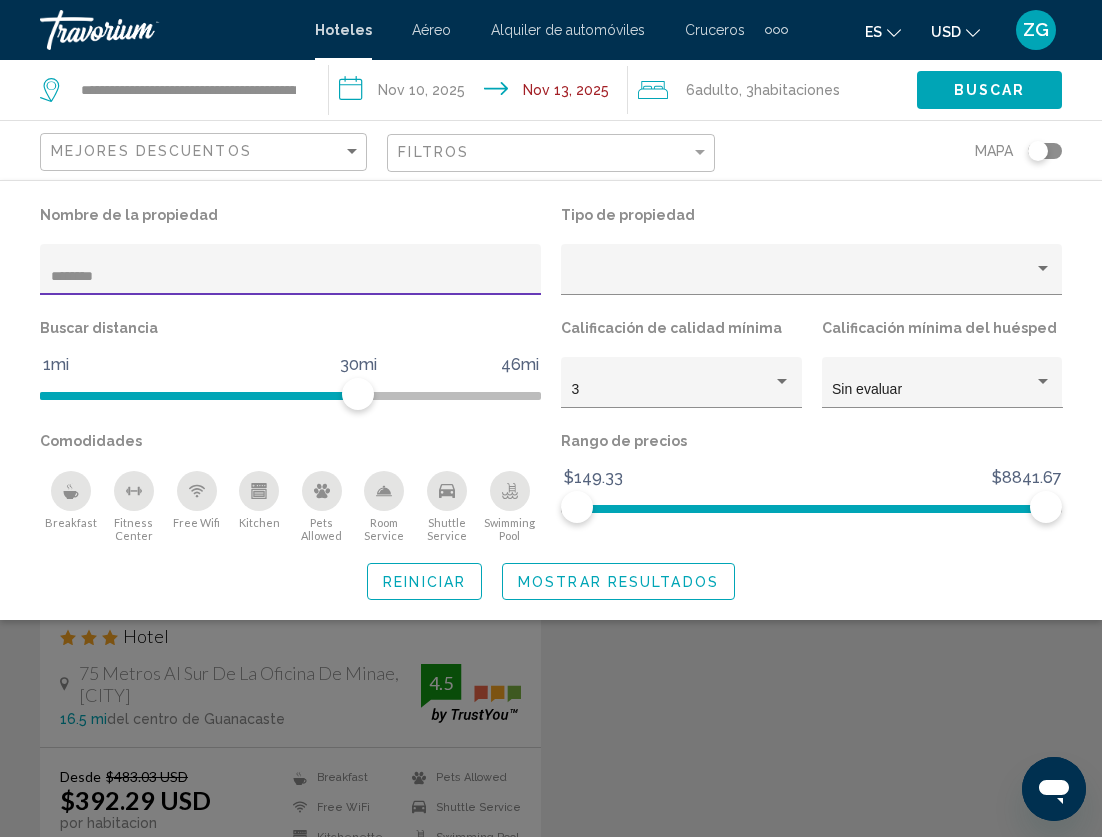 type on "********" 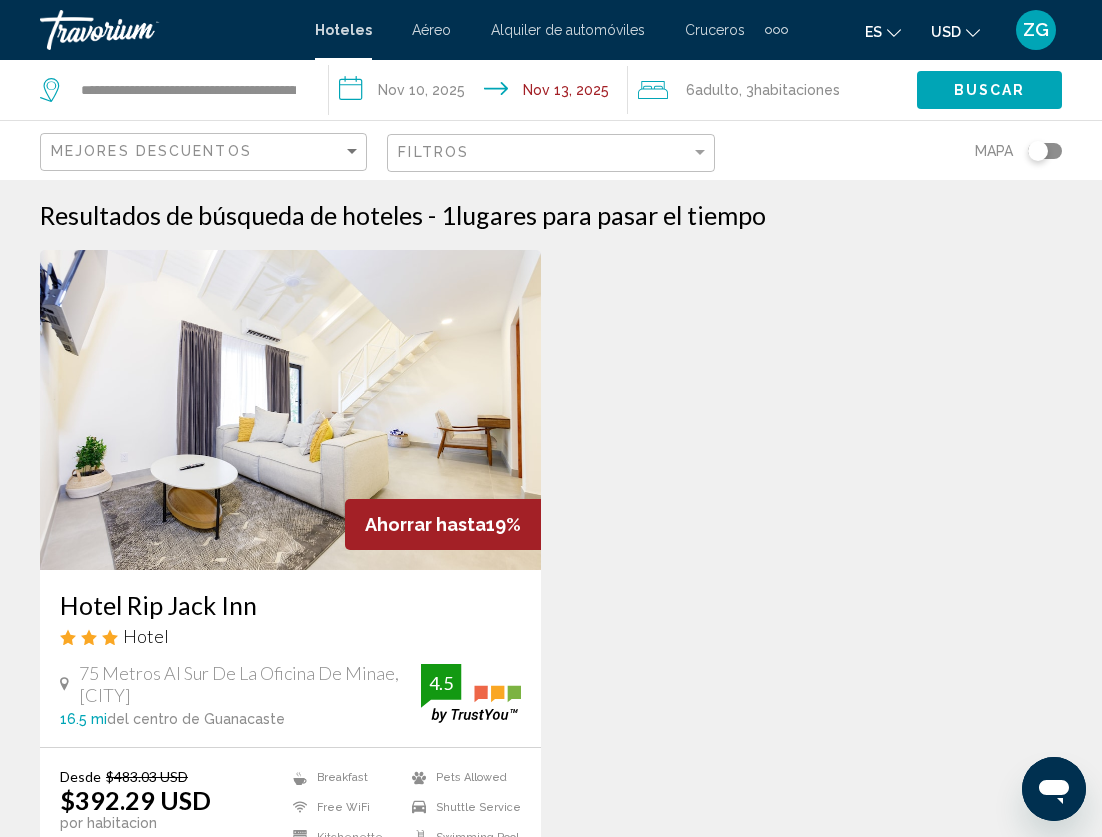 scroll, scrollTop: 4, scrollLeft: 0, axis: vertical 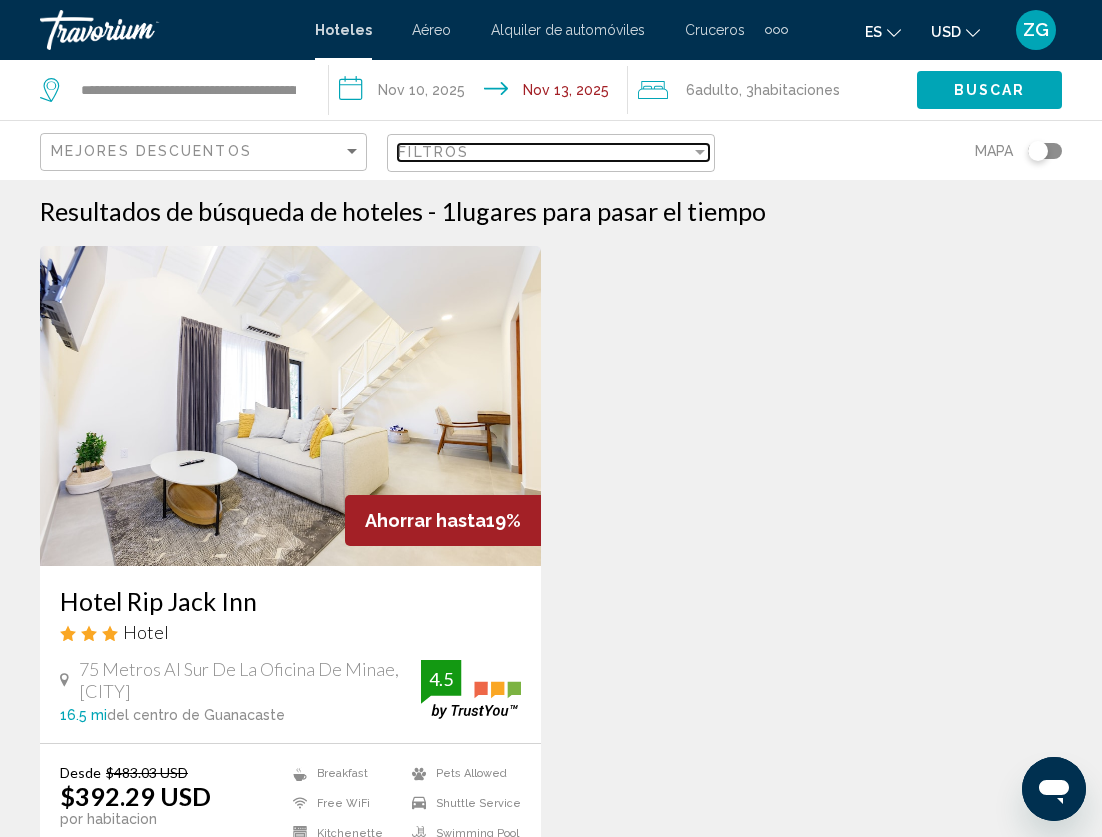 click at bounding box center (700, 152) 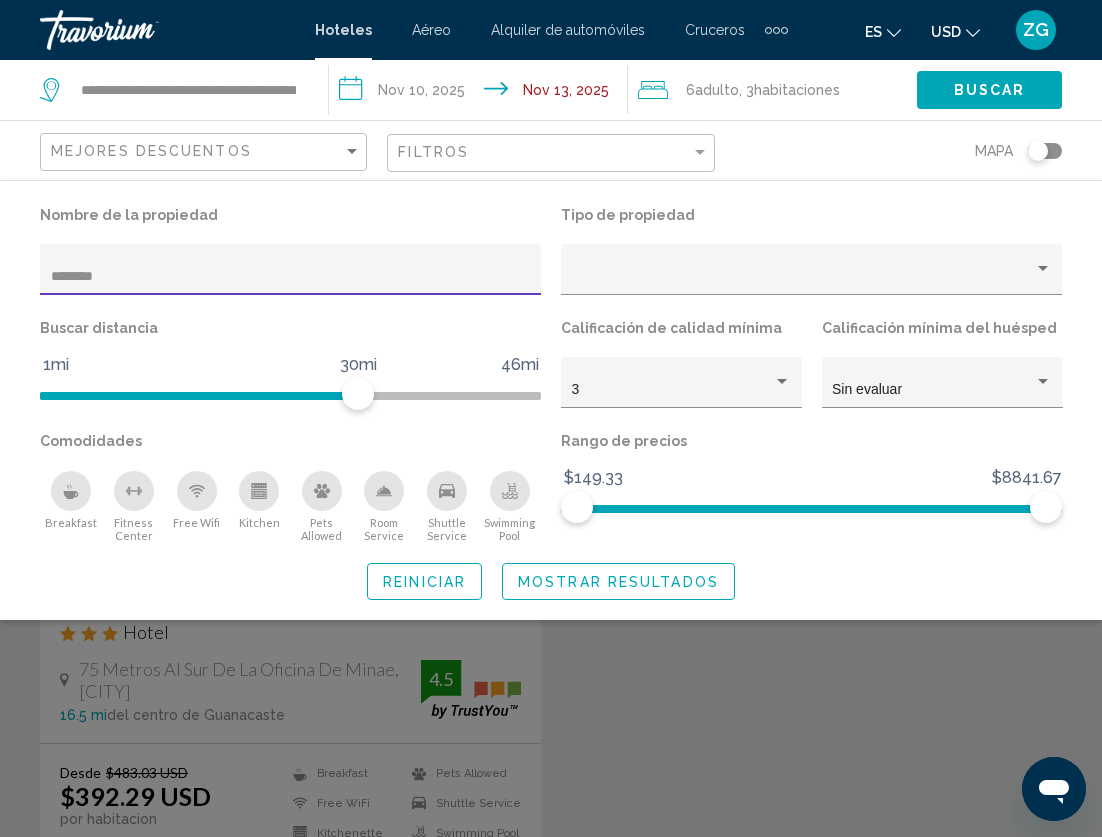 drag, startPoint x: 185, startPoint y: 280, endPoint x: 27, endPoint y: 275, distance: 158.0791 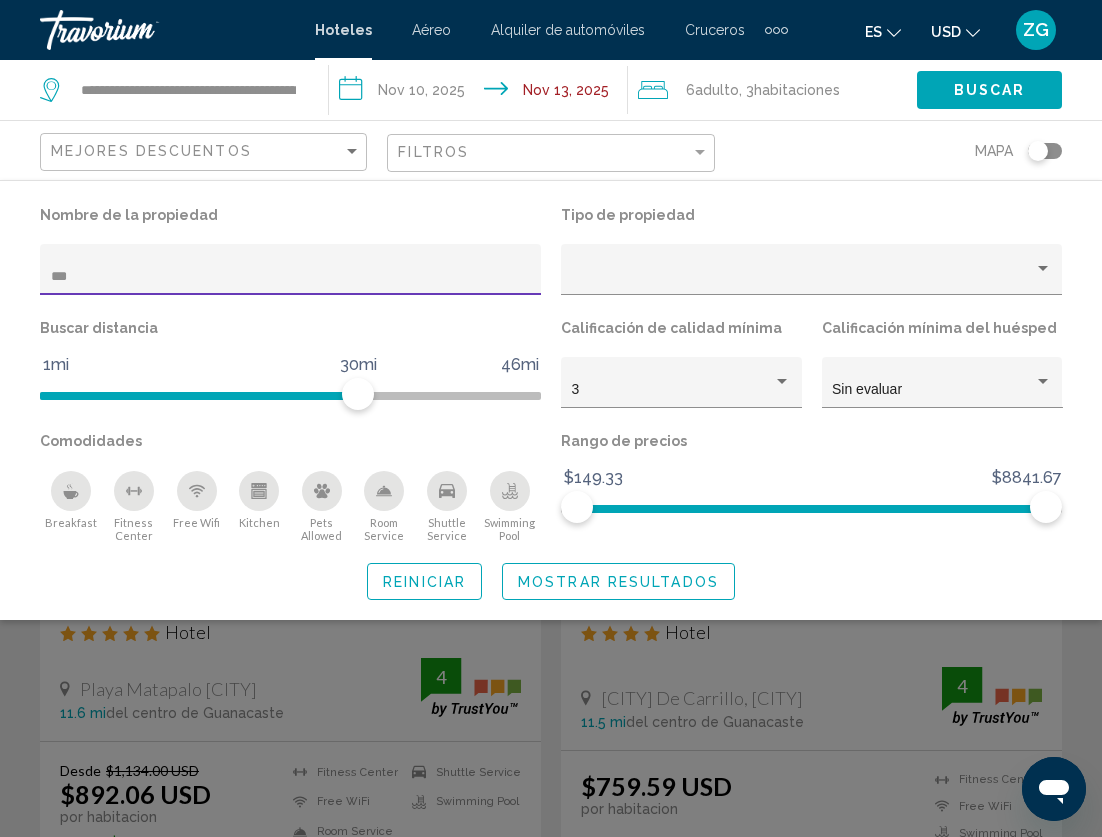 type on "***" 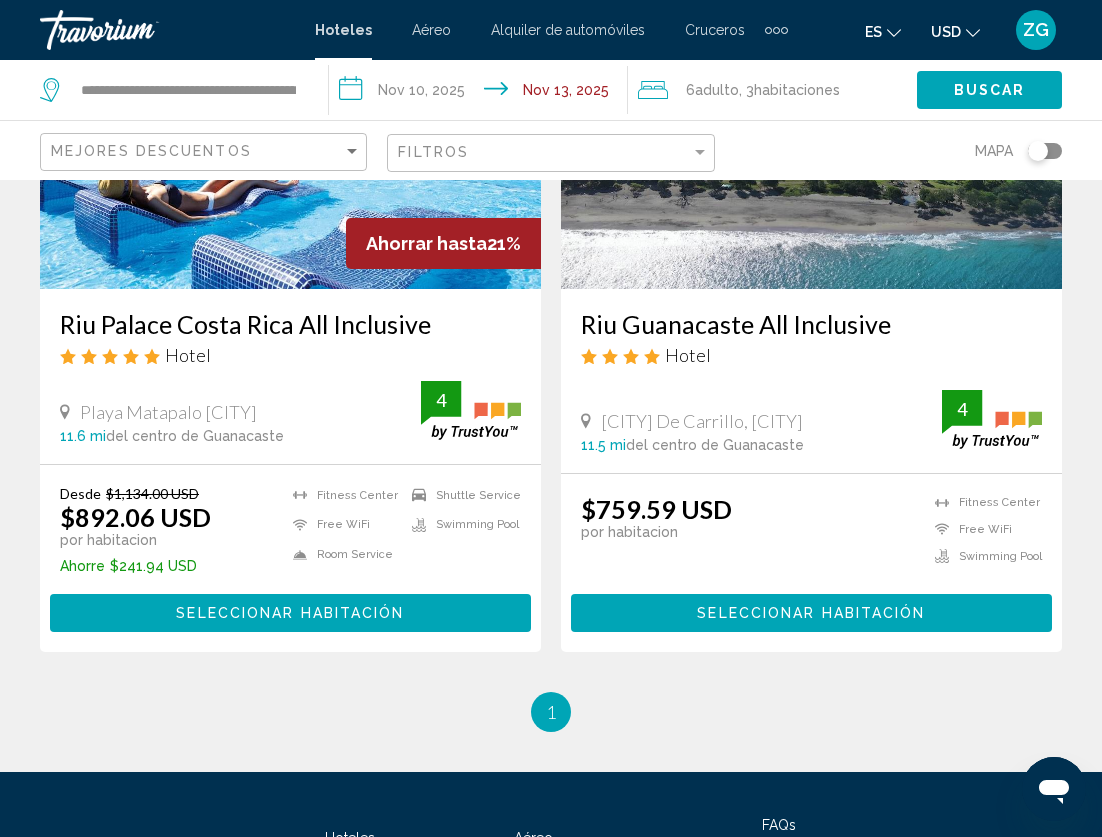 scroll, scrollTop: 149, scrollLeft: 0, axis: vertical 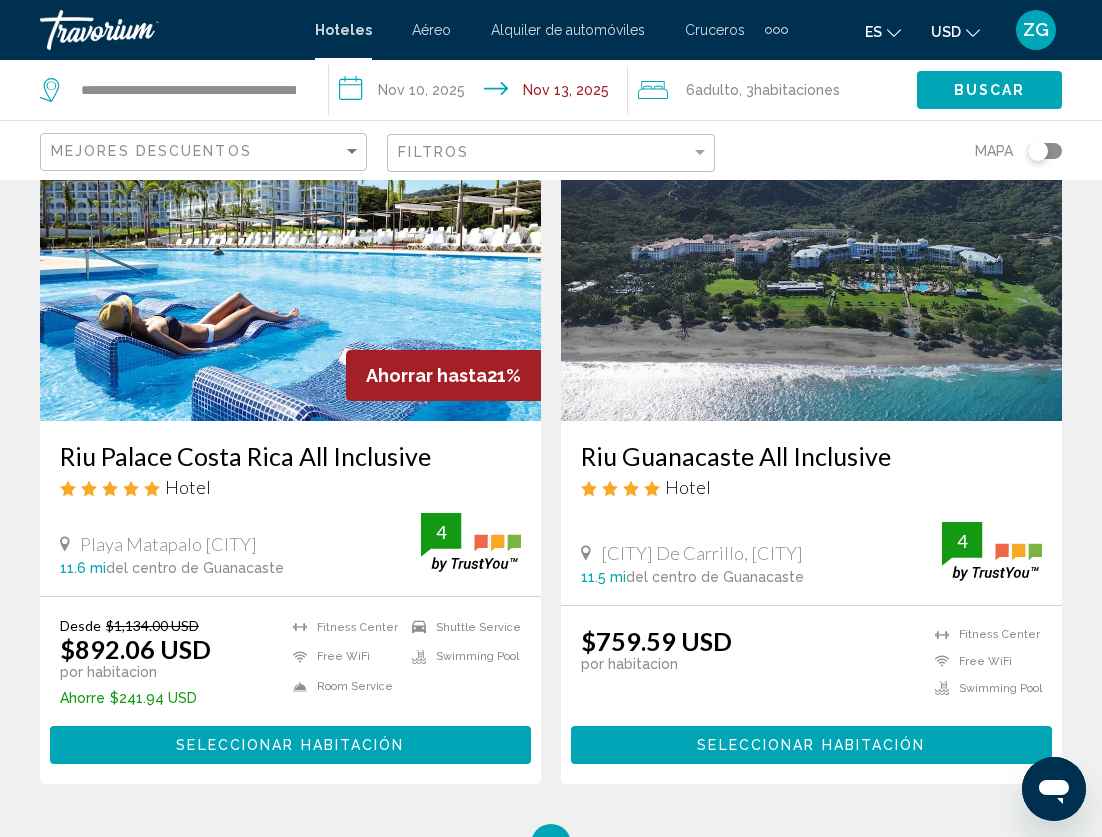 click at bounding box center [811, 261] 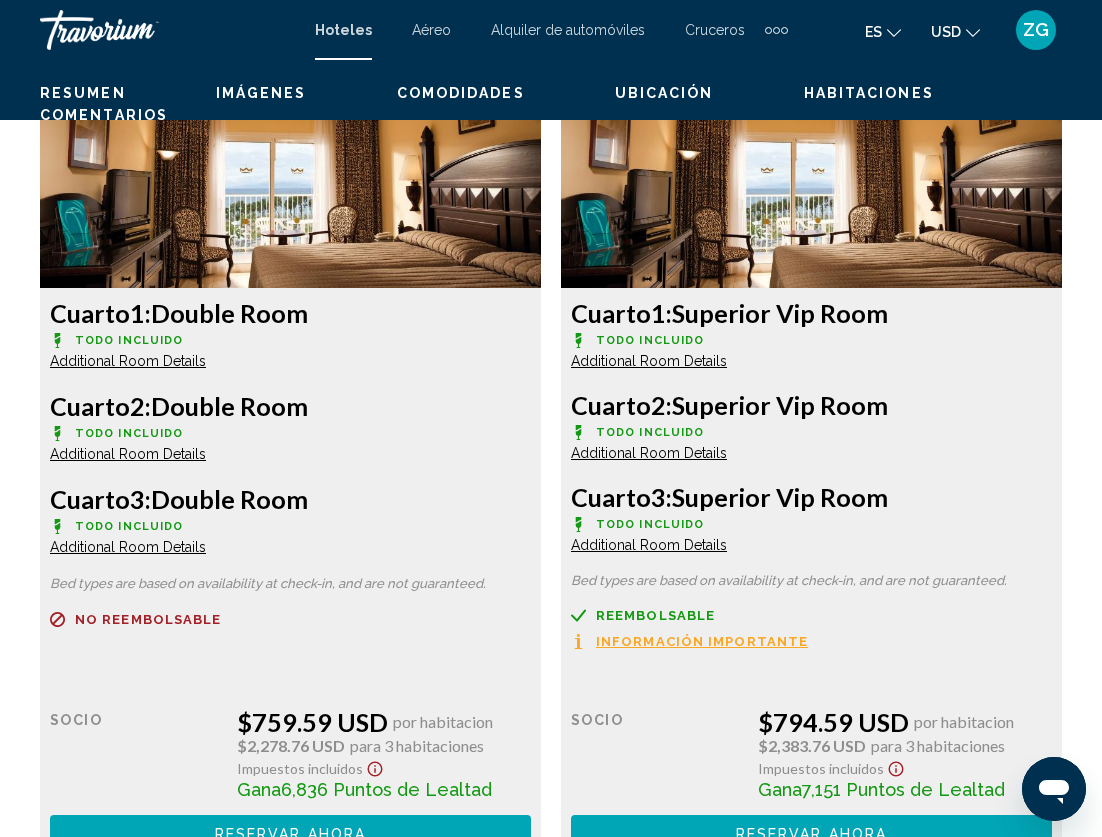 scroll, scrollTop: 3176, scrollLeft: 0, axis: vertical 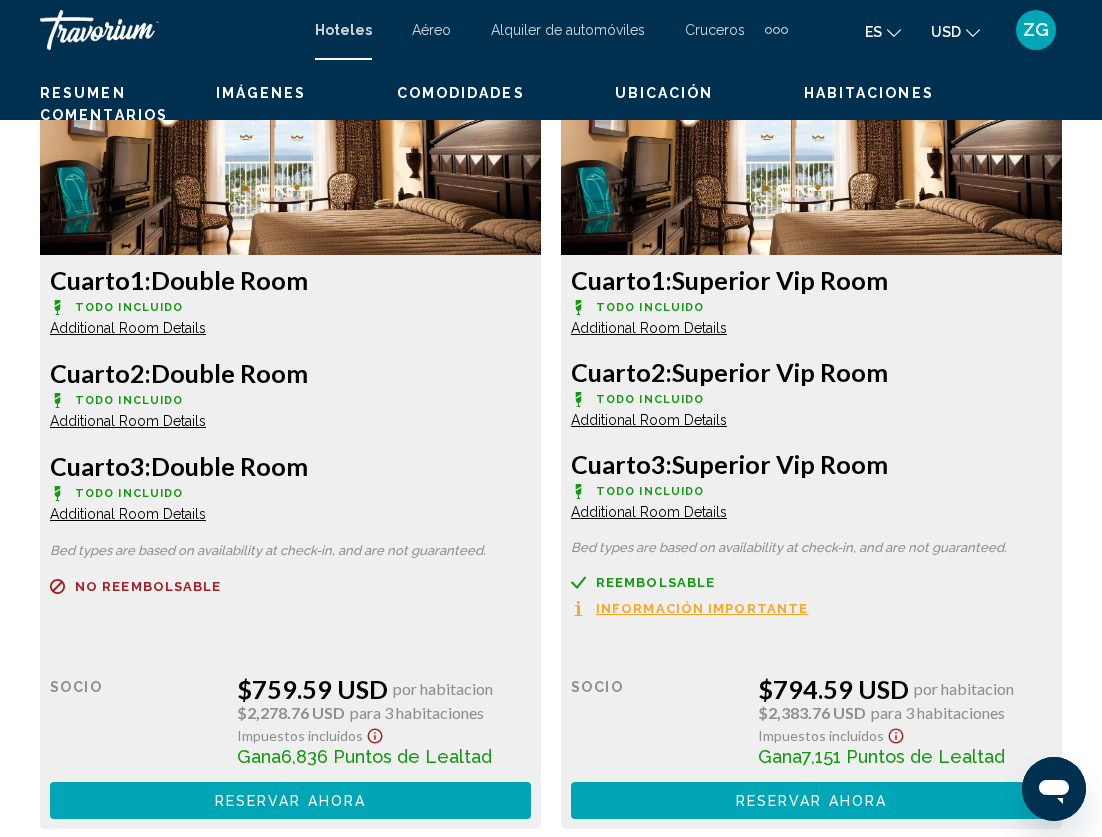 click on "Reembolsable" at bounding box center [0, 0] 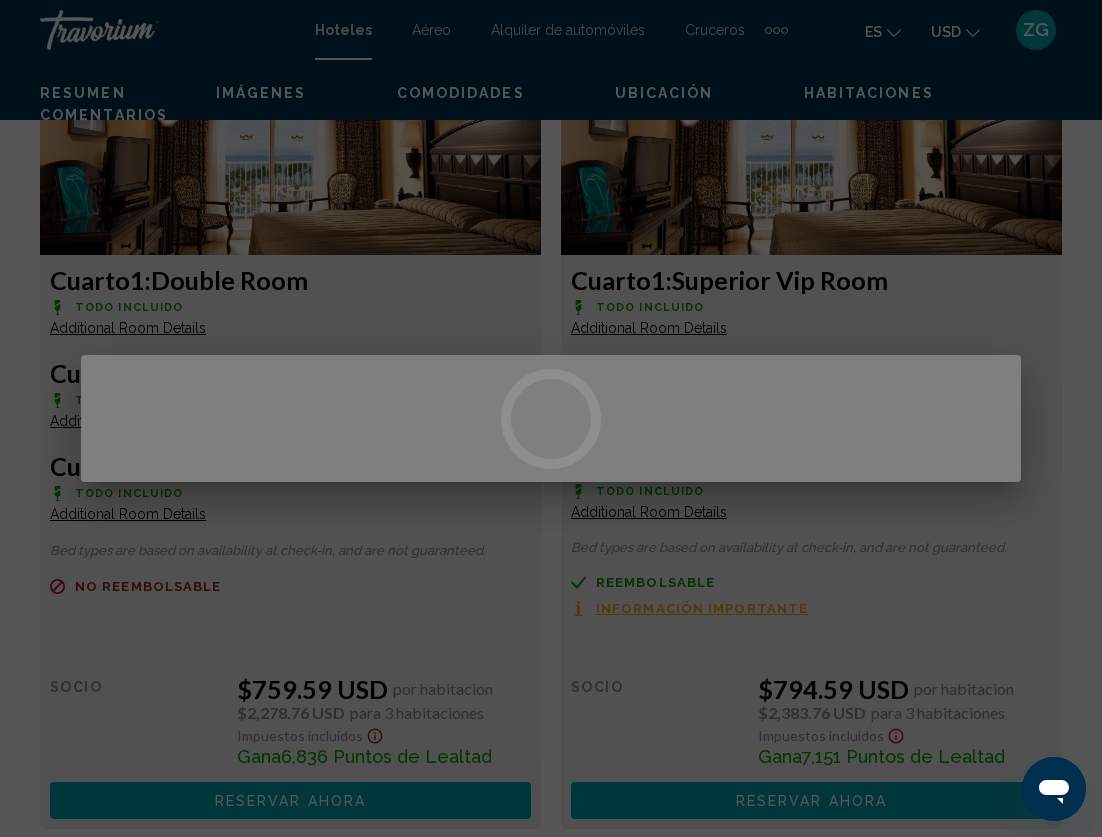 scroll, scrollTop: 0, scrollLeft: 0, axis: both 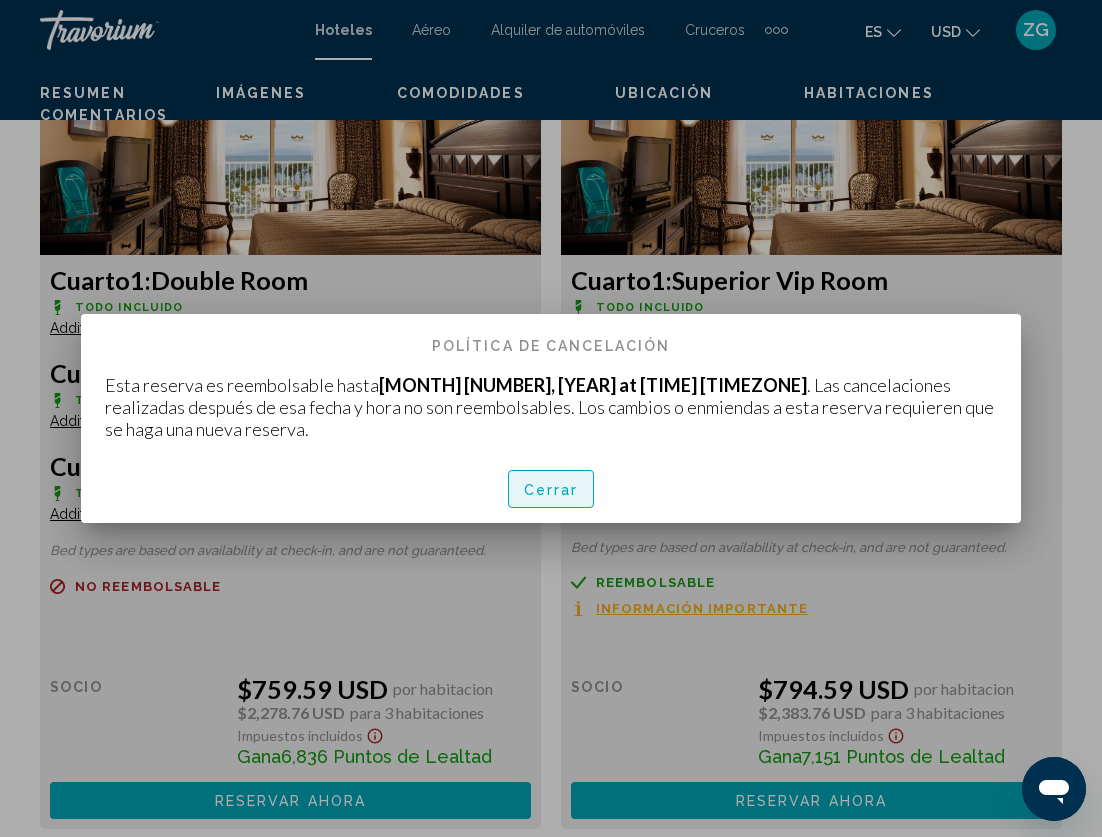 click on "Cerrar" at bounding box center (551, 490) 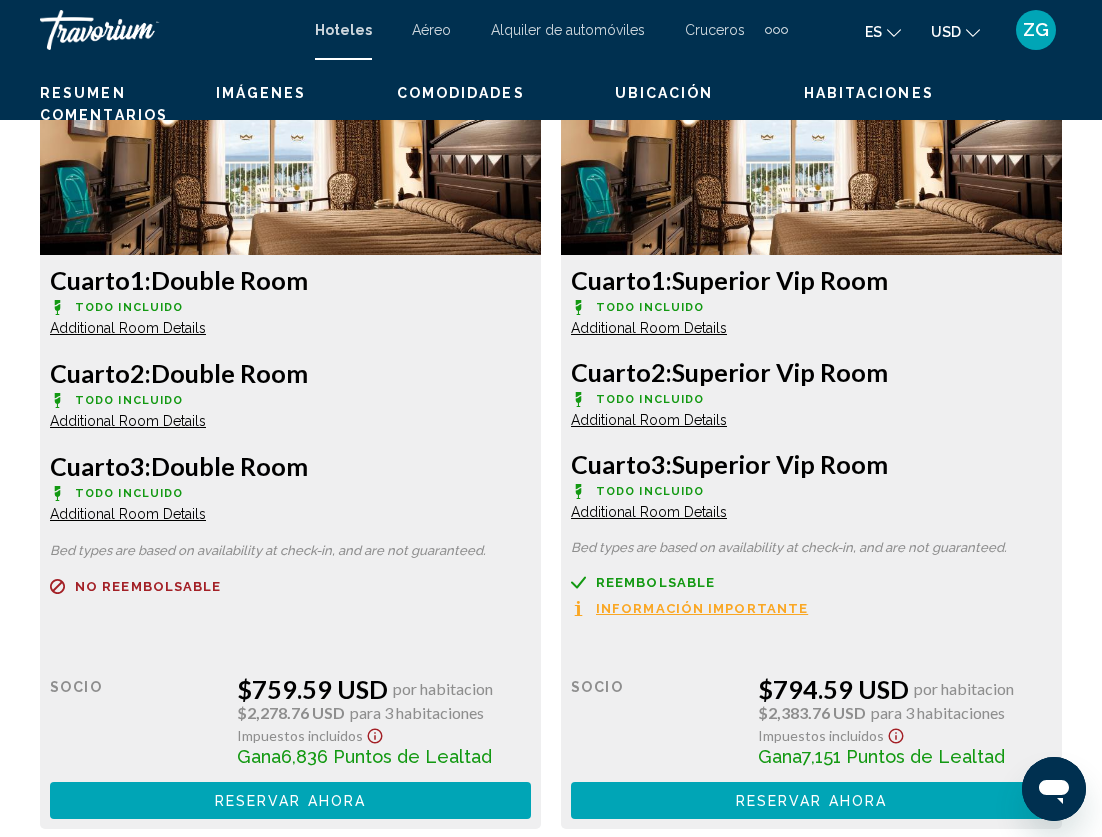 scroll, scrollTop: 3303, scrollLeft: 0, axis: vertical 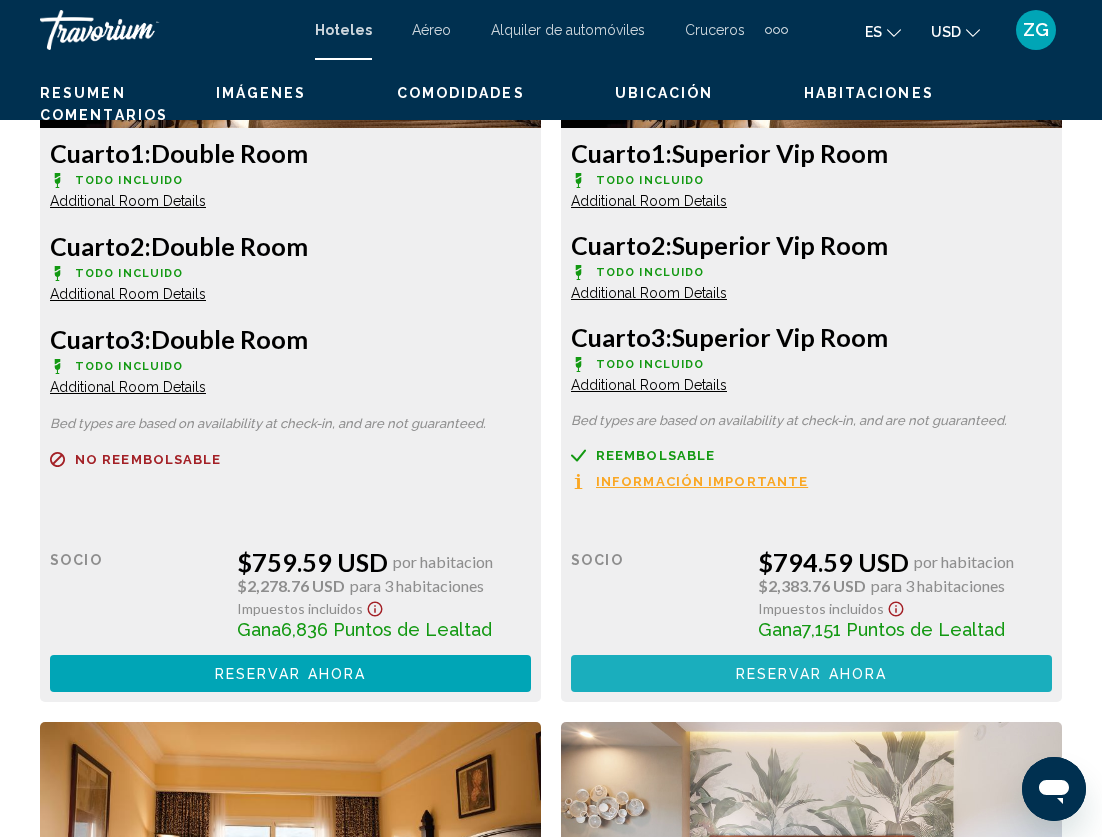 click on "Reservar ahora" at bounding box center (290, 674) 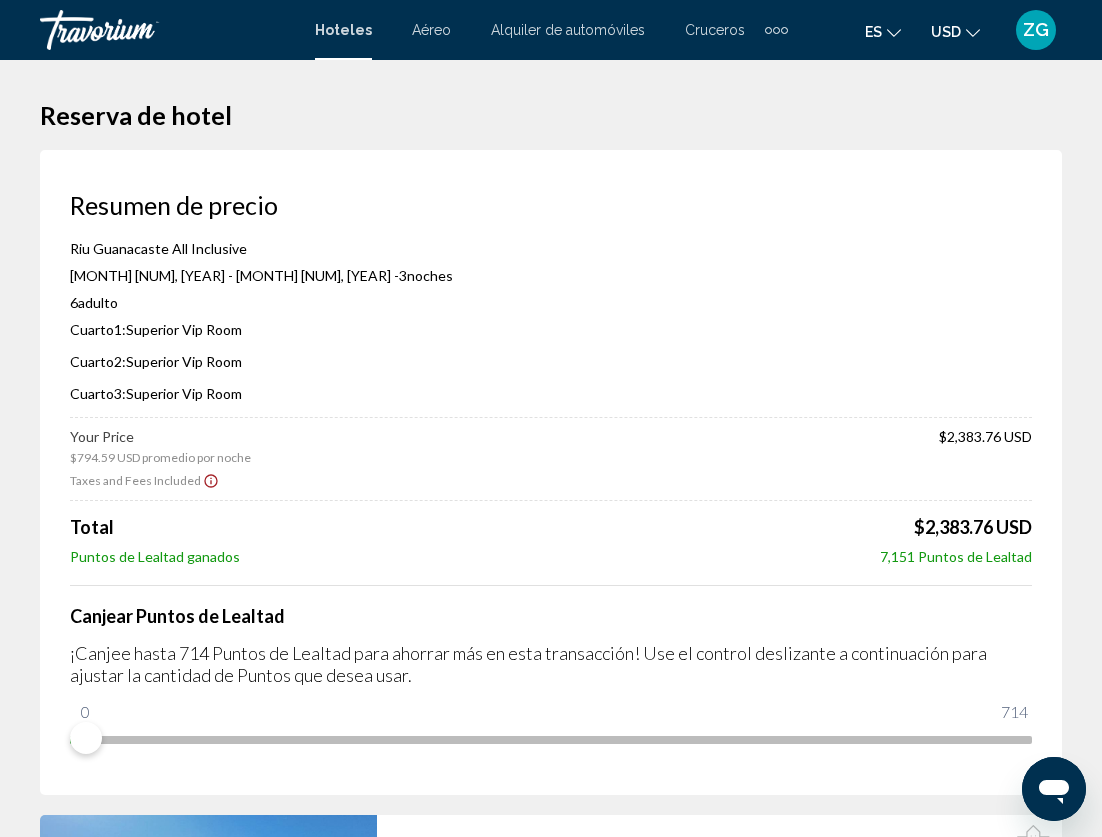 scroll, scrollTop: 38, scrollLeft: 0, axis: vertical 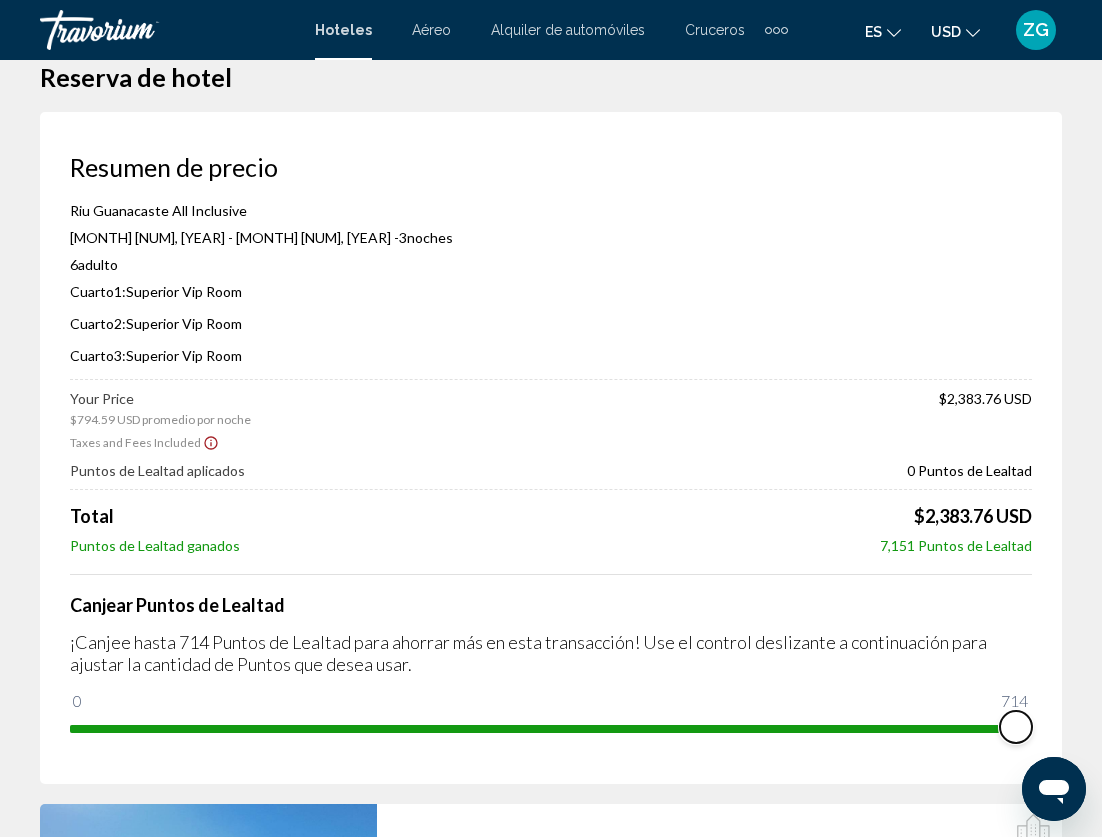 drag, startPoint x: 97, startPoint y: 702, endPoint x: 1102, endPoint y: 713, distance: 1005.0602 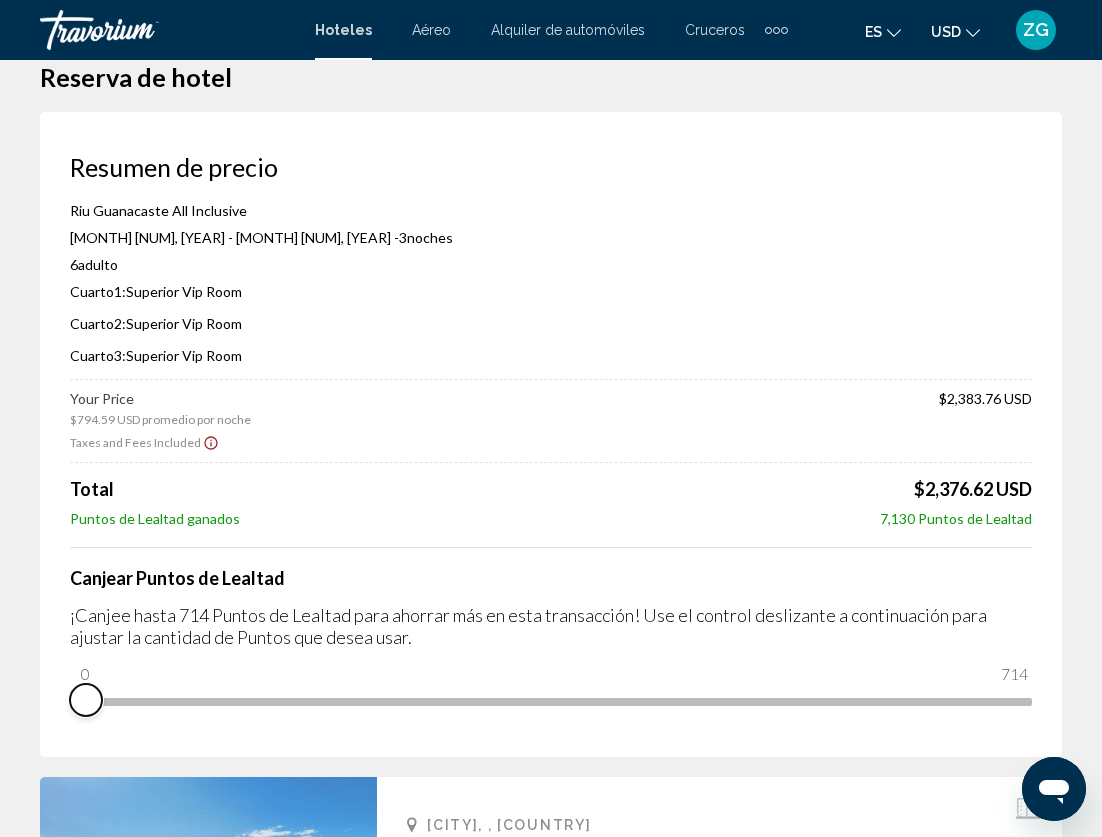 drag, startPoint x: 1013, startPoint y: 736, endPoint x: -247, endPoint y: 708, distance: 1260.311 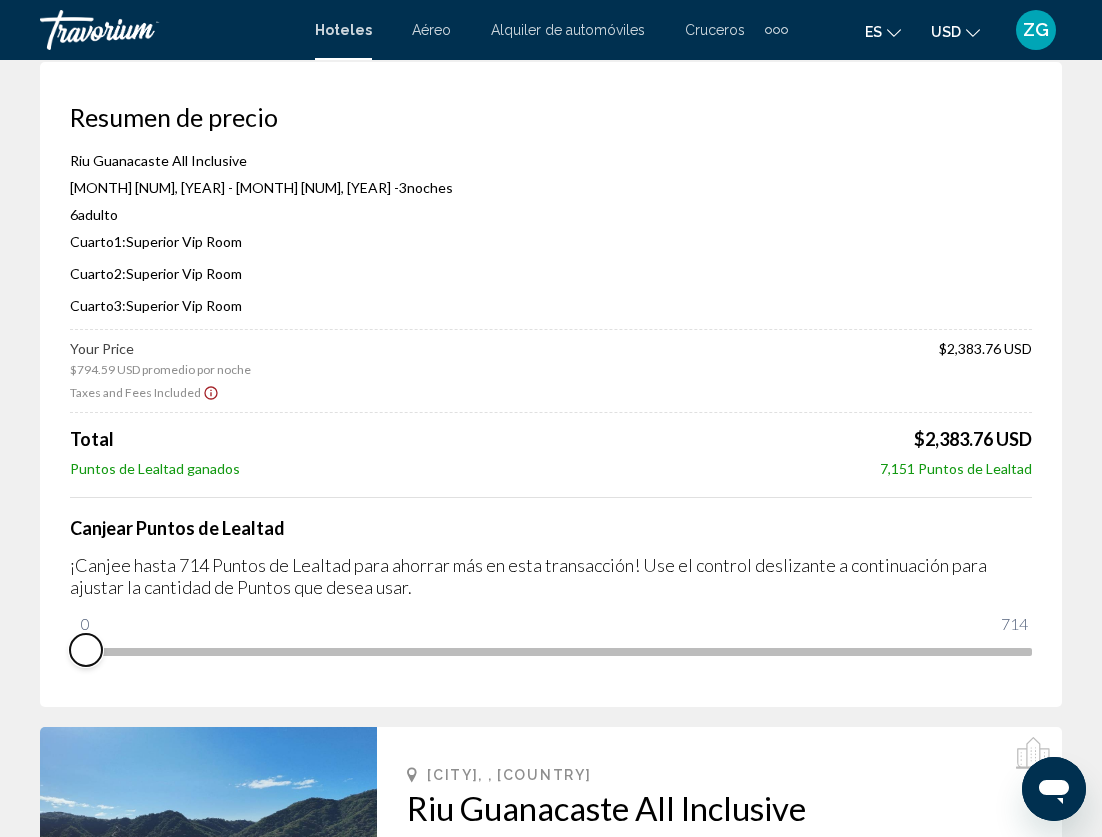scroll, scrollTop: 0, scrollLeft: 0, axis: both 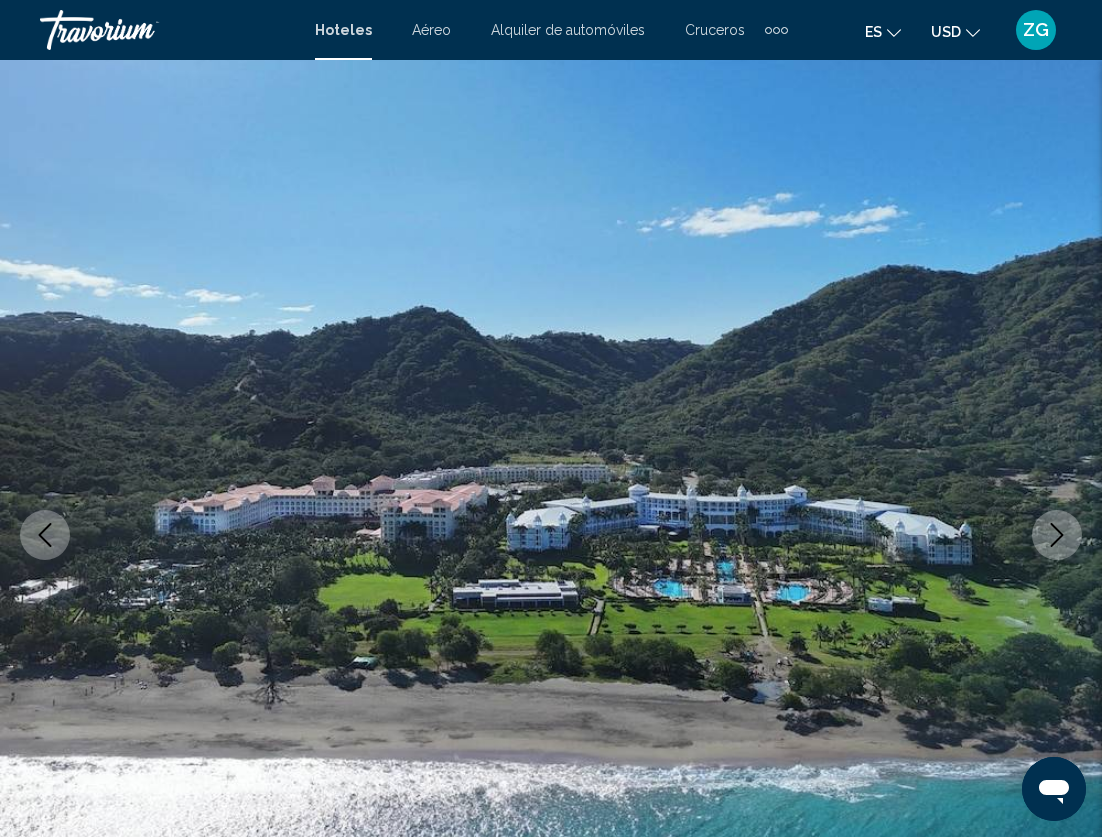 click on "ZG" at bounding box center [1036, 30] 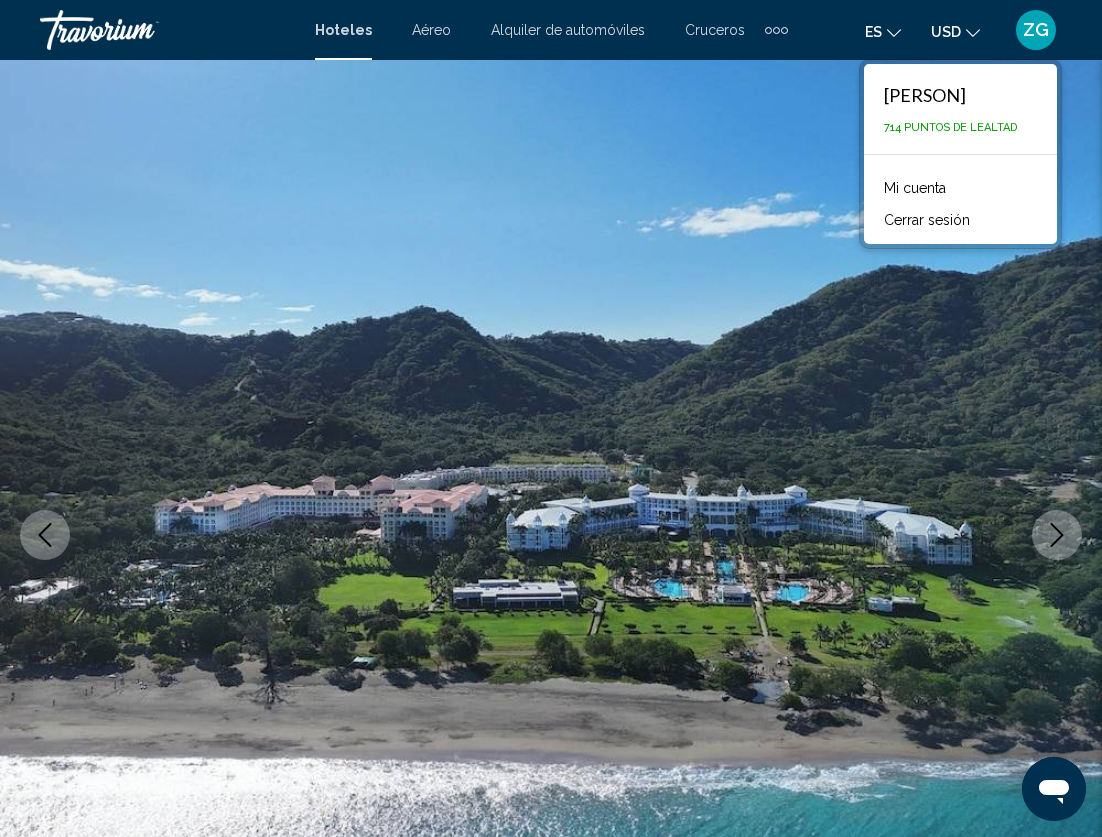 click on "Cerrar sesión" at bounding box center (927, 220) 